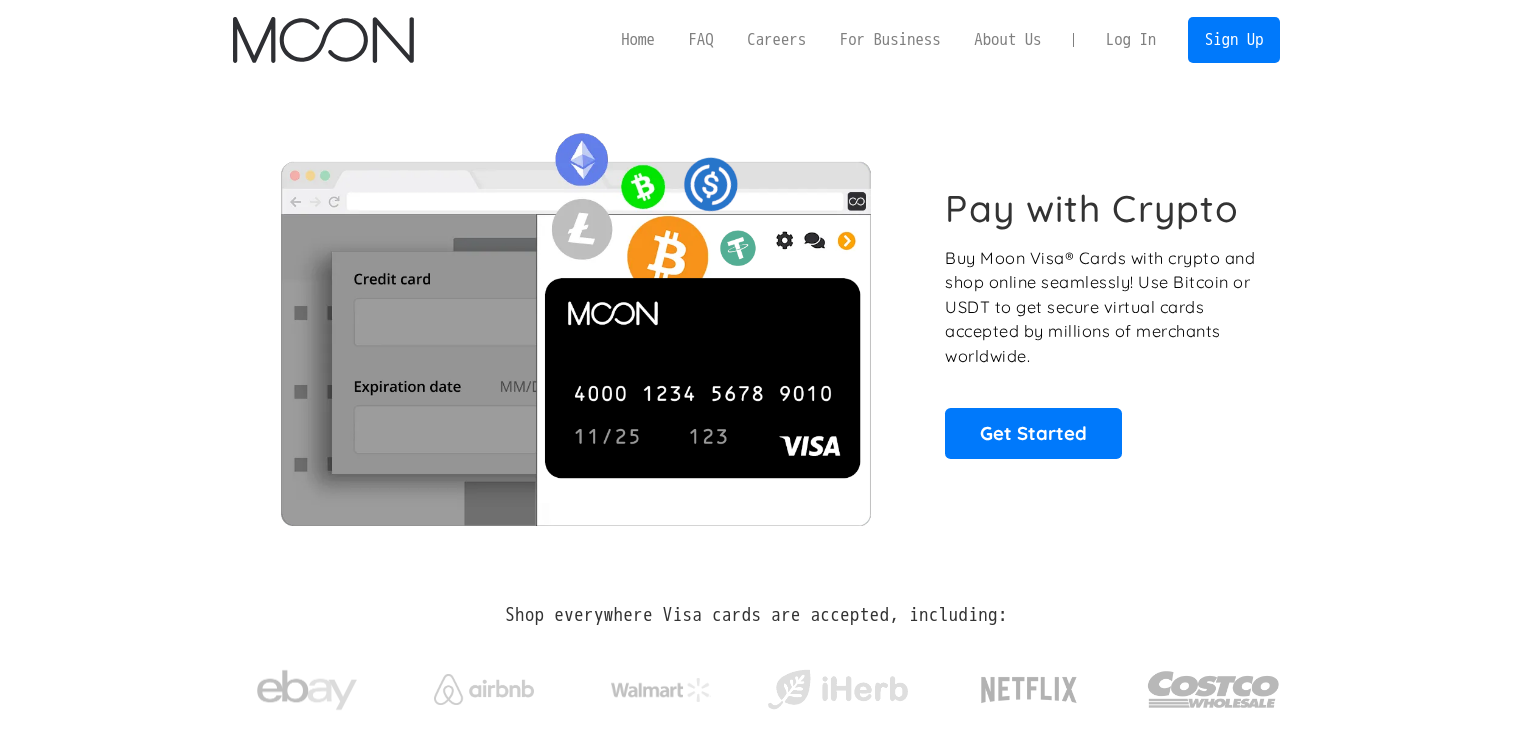 scroll, scrollTop: 0, scrollLeft: 0, axis: both 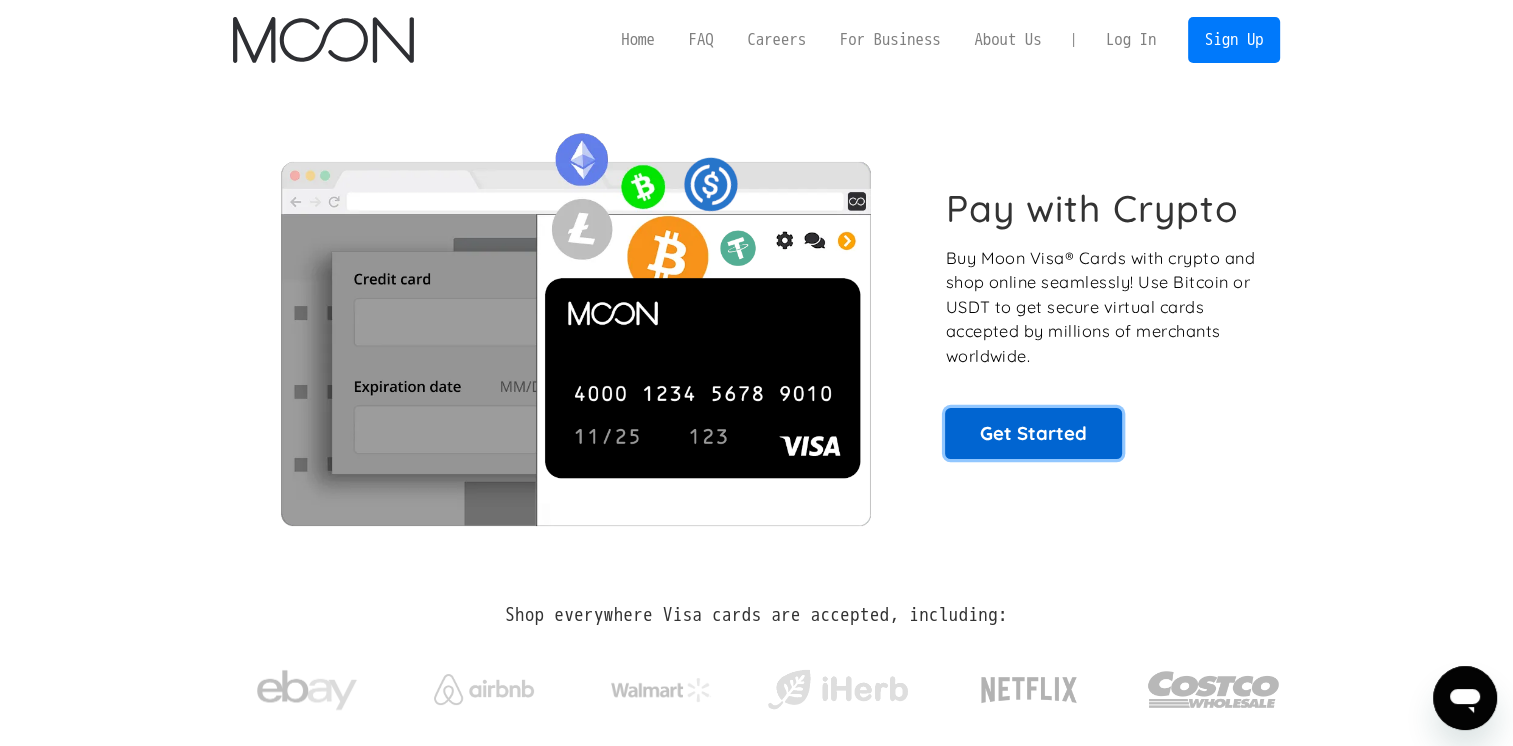 click on "Get Started" at bounding box center (1033, 433) 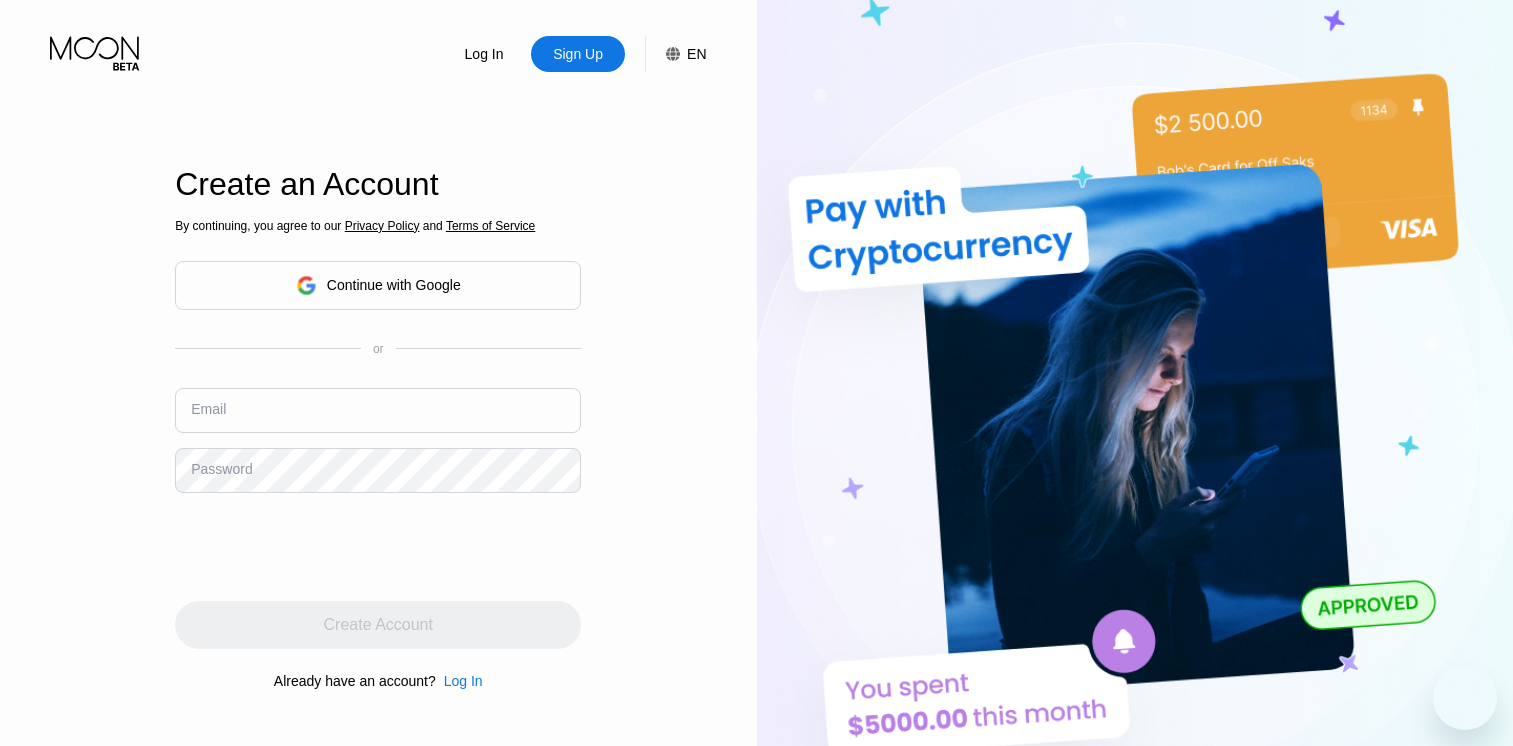 scroll, scrollTop: 0, scrollLeft: 0, axis: both 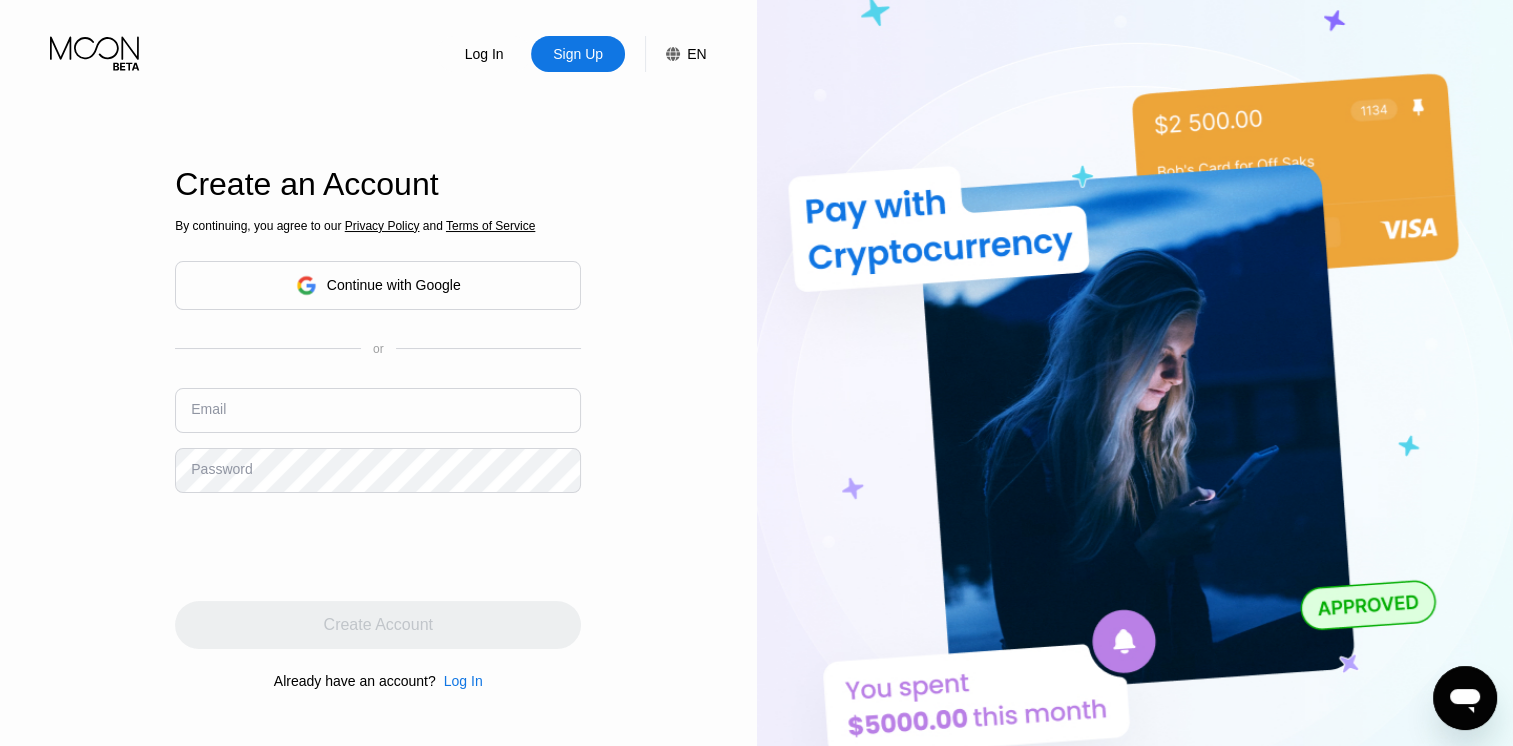 click on "Continue with Google" at bounding box center [394, 285] 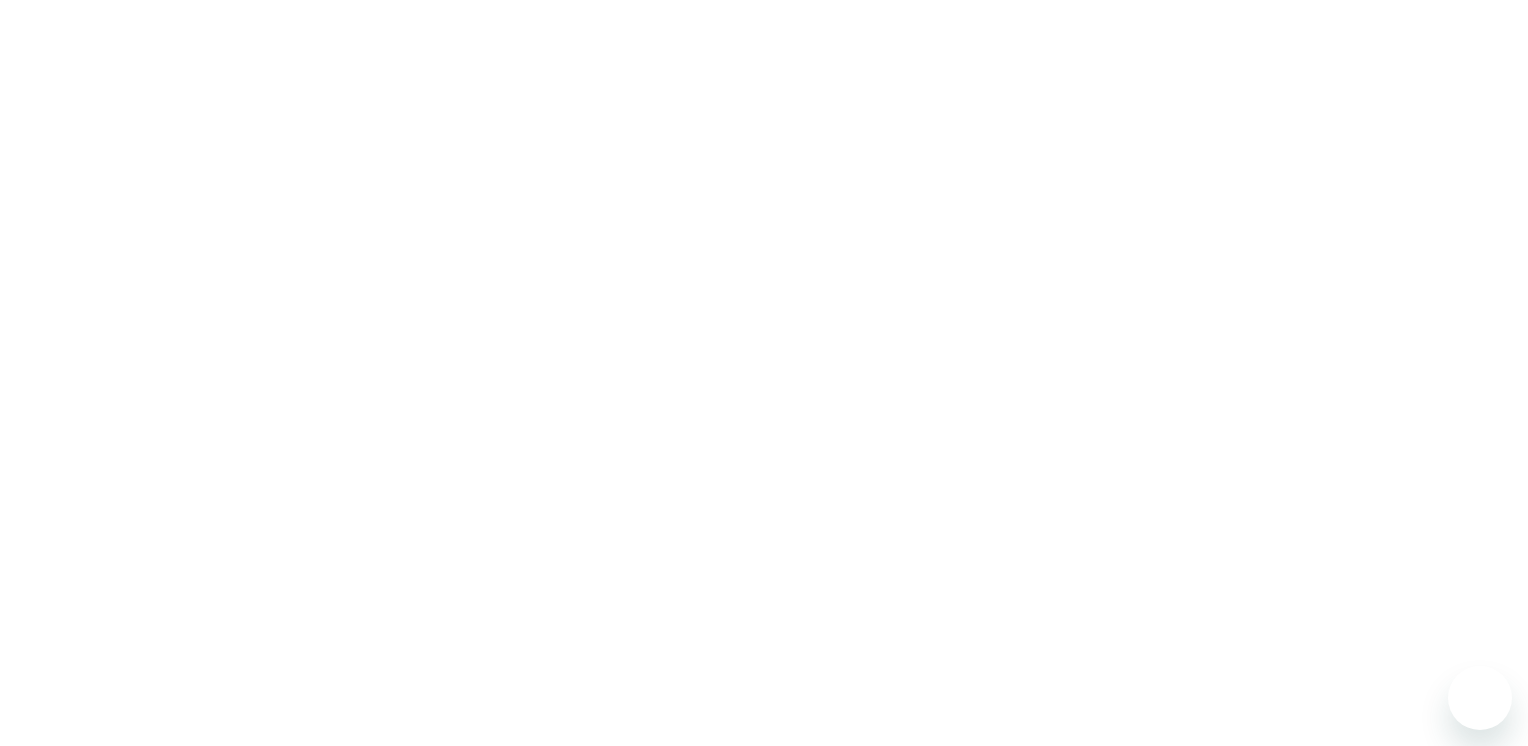 scroll, scrollTop: 0, scrollLeft: 0, axis: both 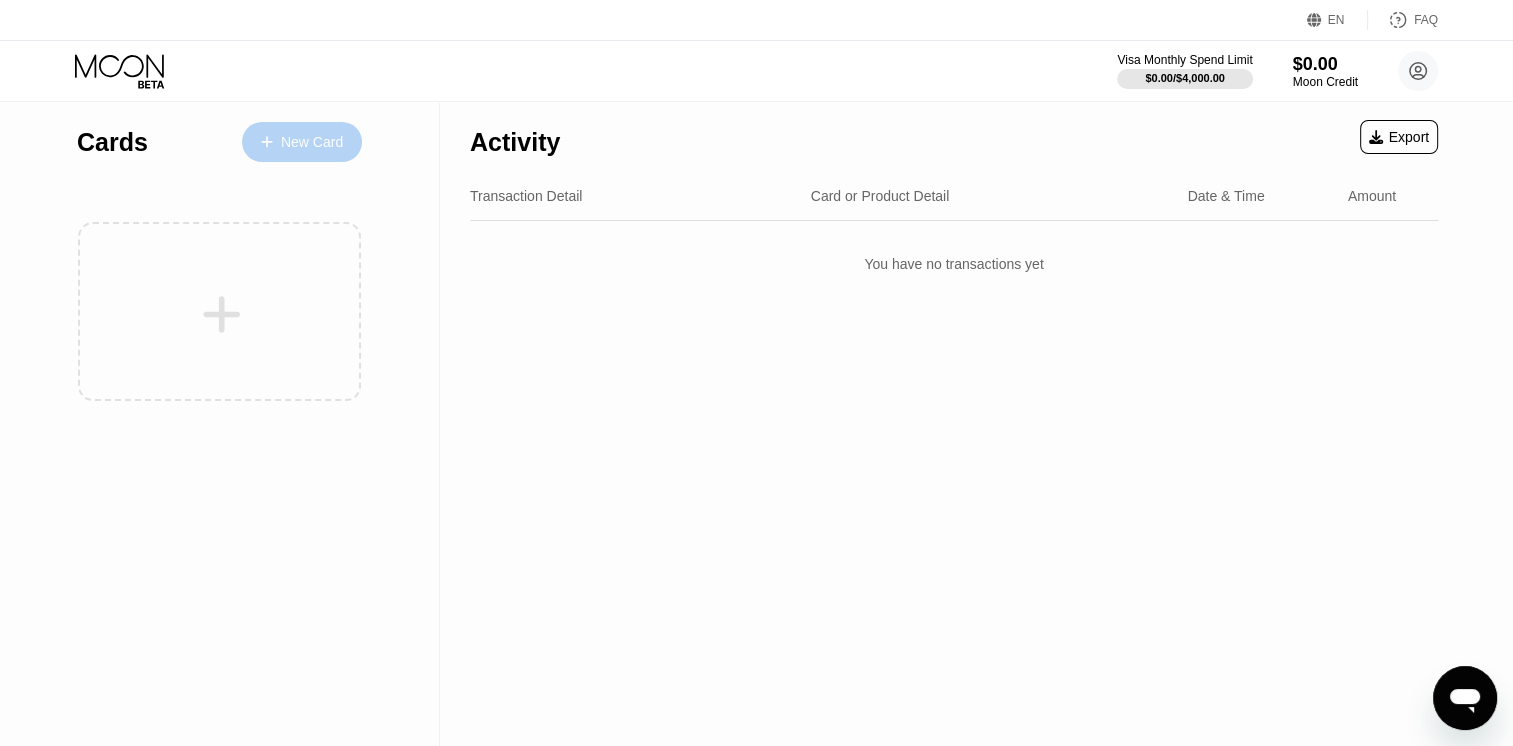 click on "New Card" at bounding box center [302, 142] 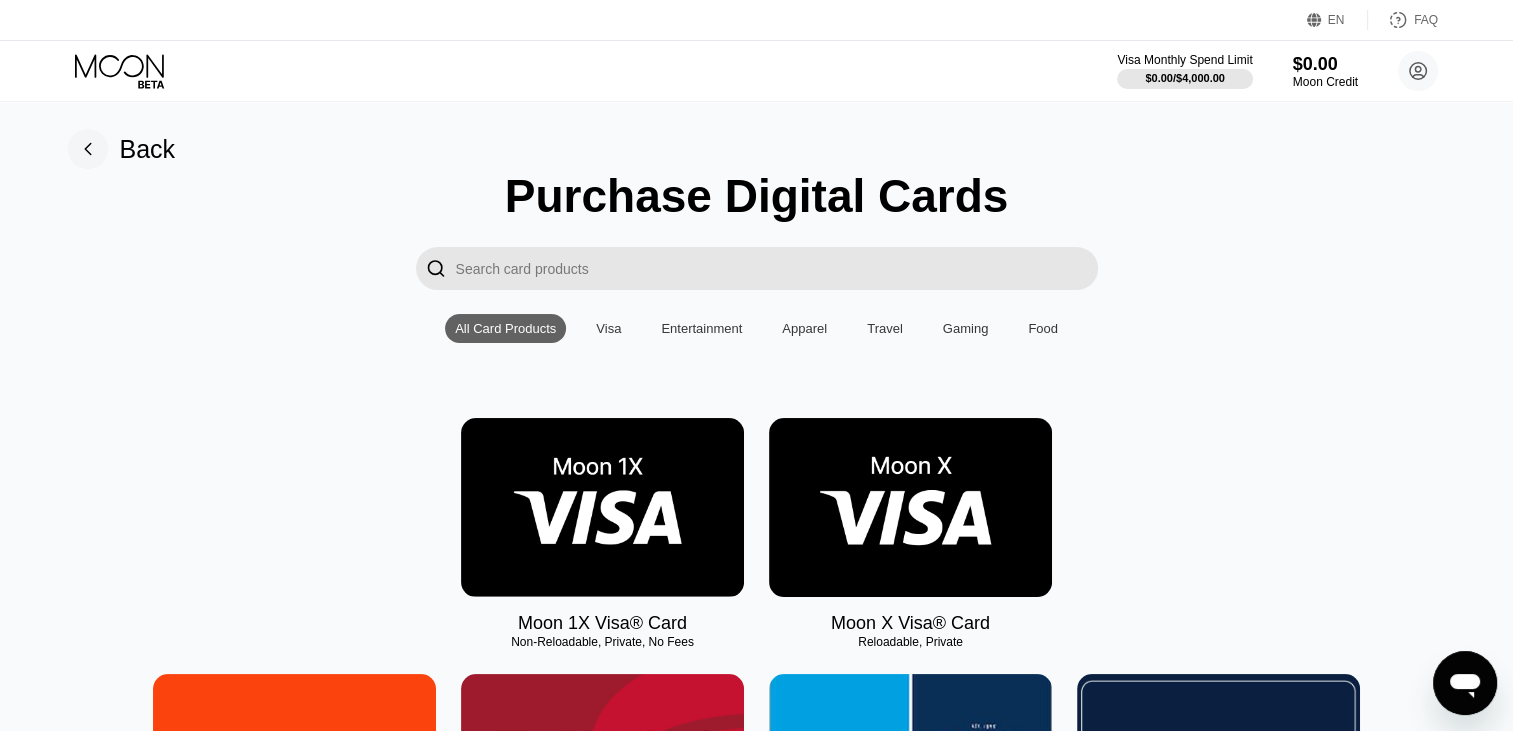 scroll, scrollTop: 0, scrollLeft: 0, axis: both 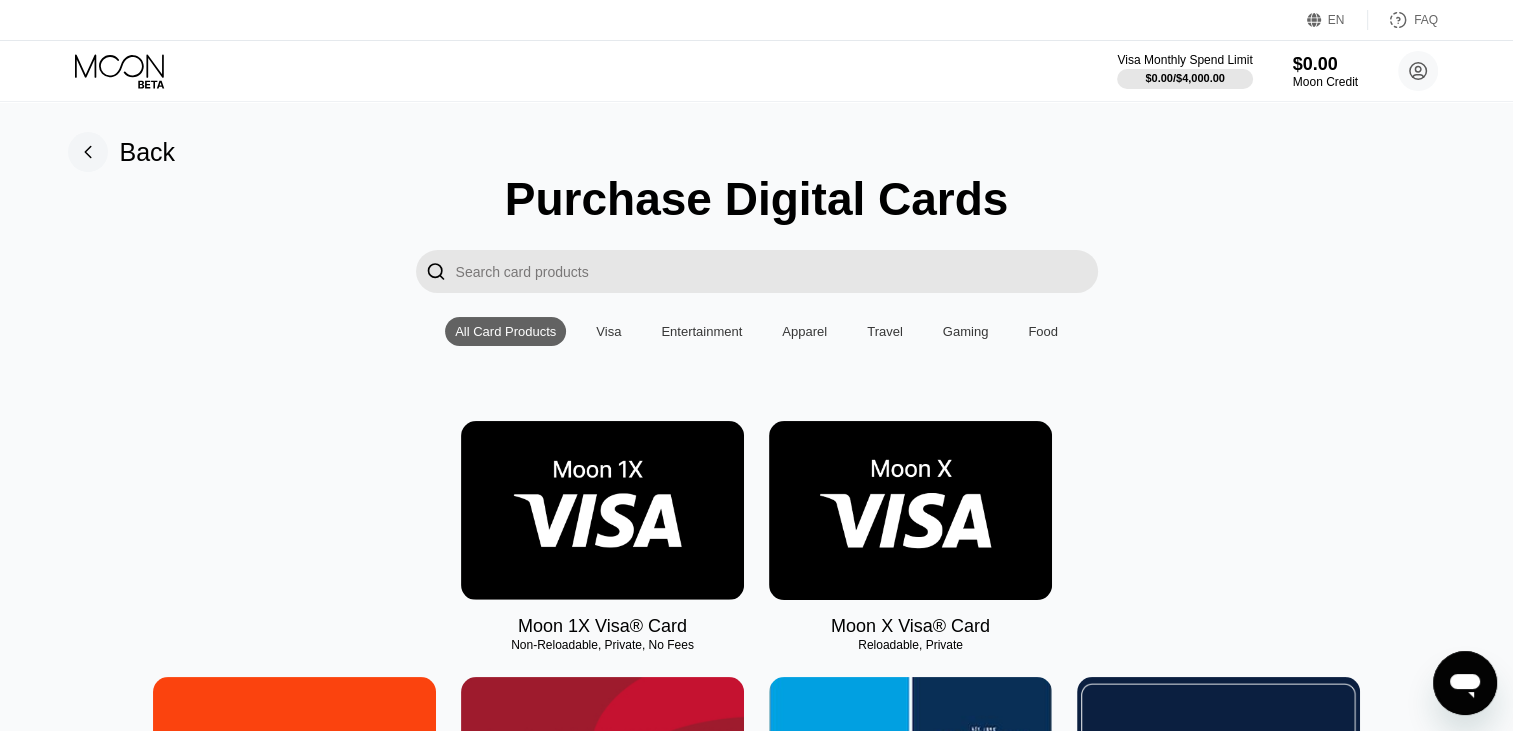 click on "Visa" at bounding box center [608, 331] 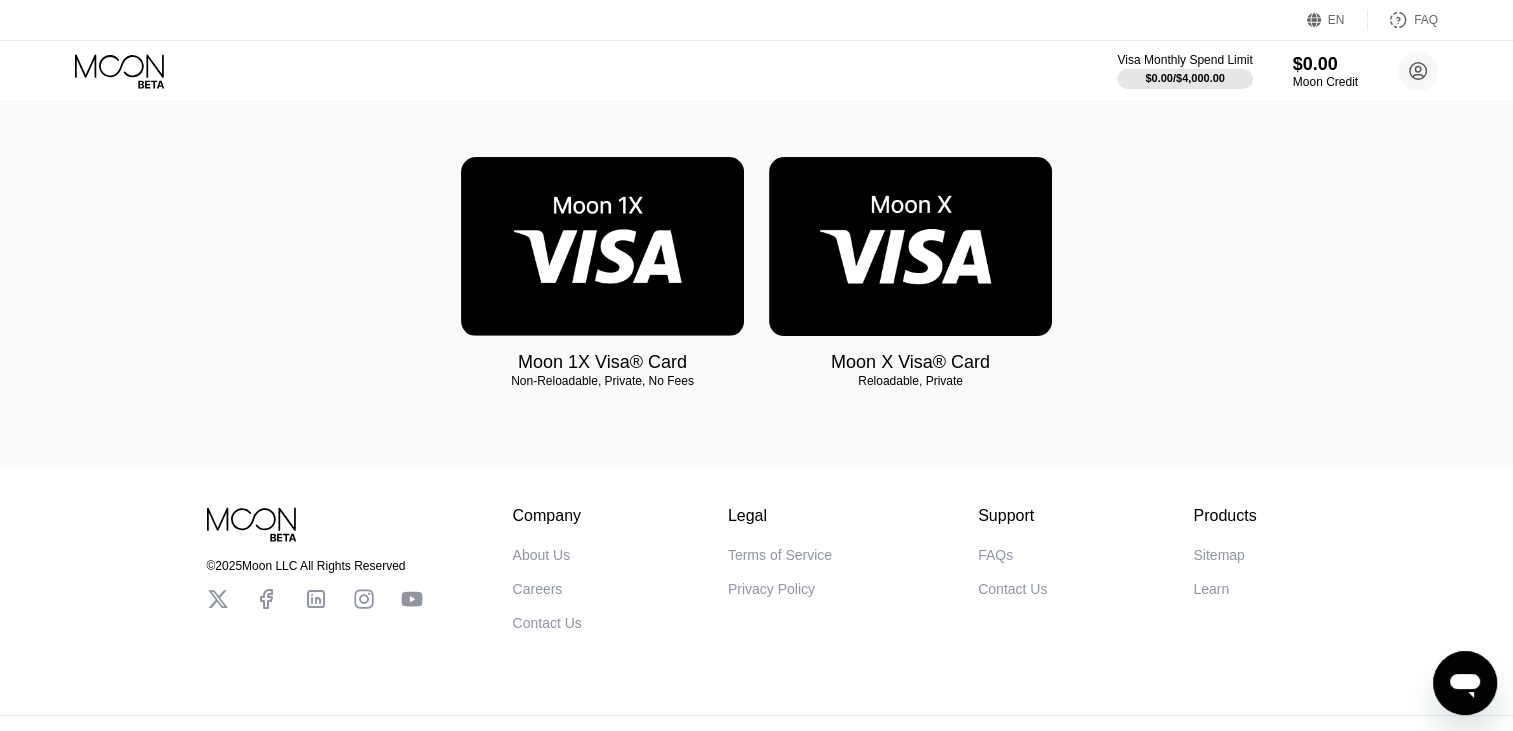 scroll, scrollTop: 300, scrollLeft: 0, axis: vertical 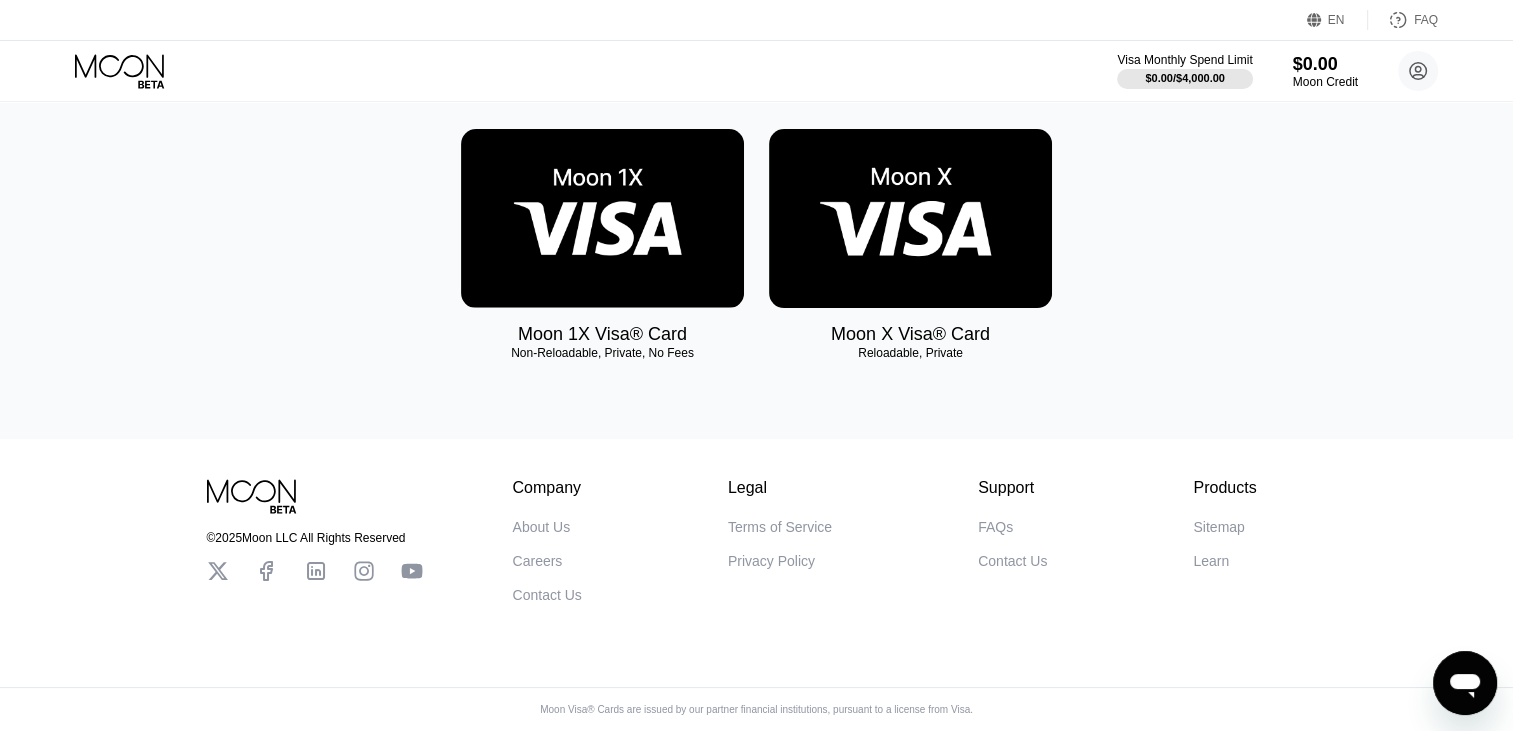 click at bounding box center (602, 218) 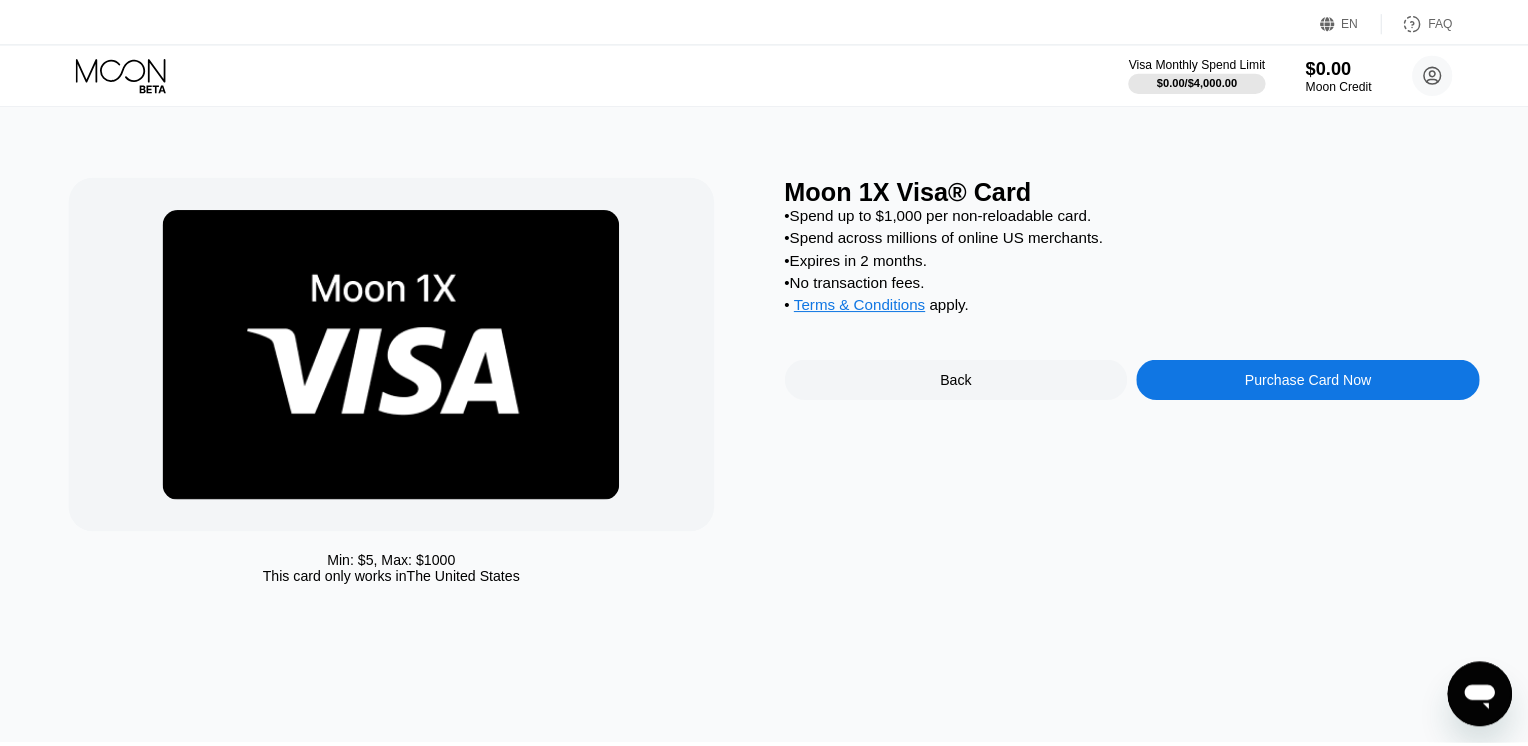 scroll, scrollTop: 0, scrollLeft: 0, axis: both 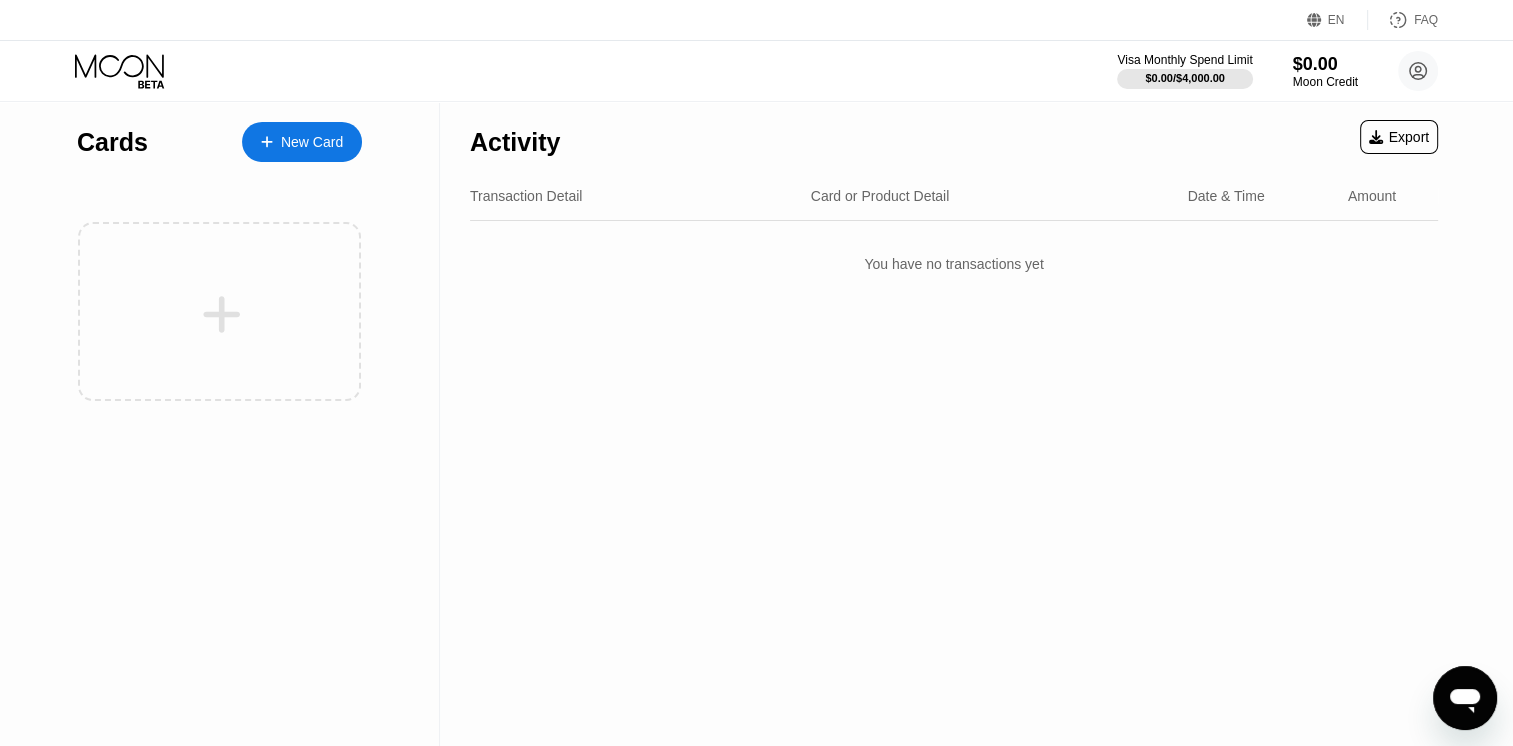 click on "Cards    New Card" at bounding box center (219, 137) 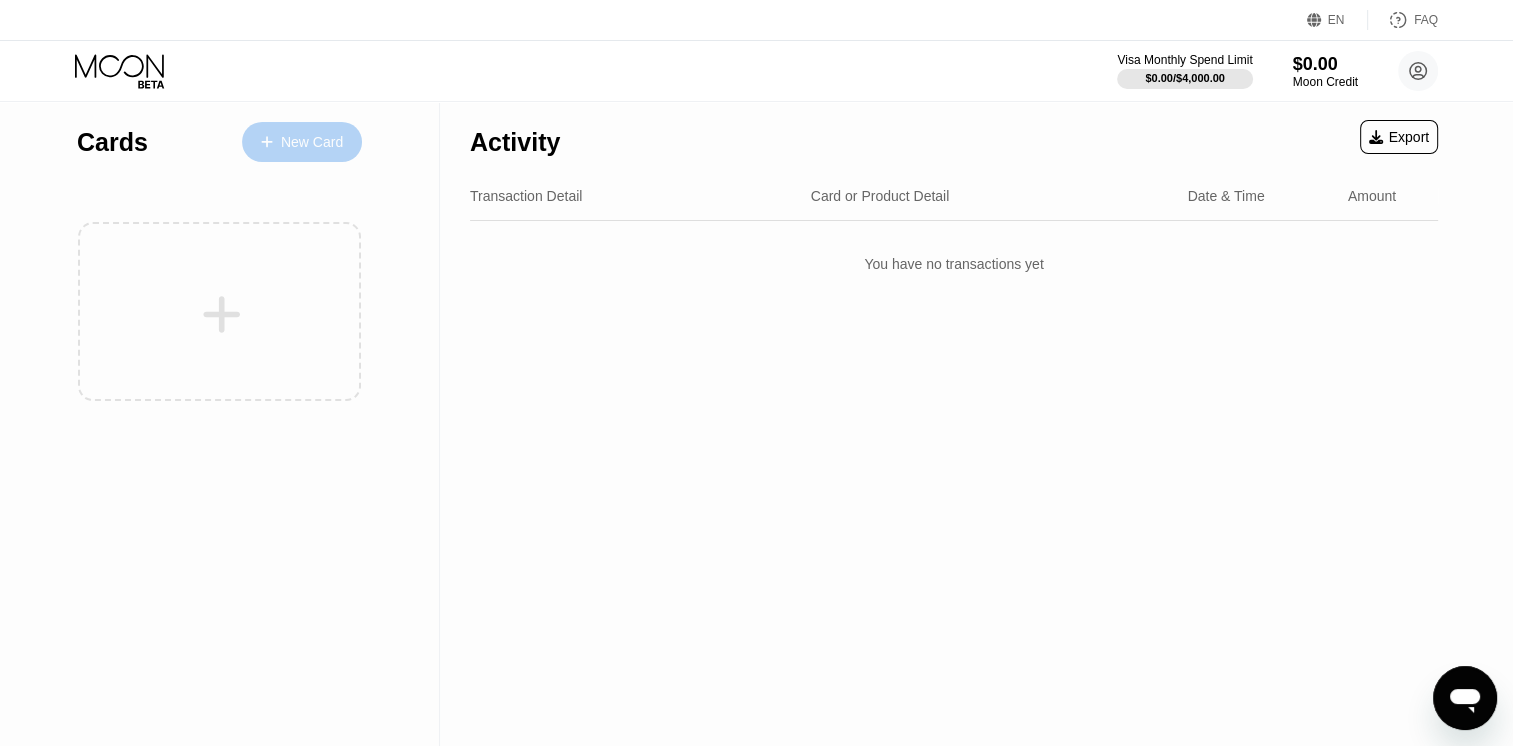 click on "New Card" at bounding box center (312, 142) 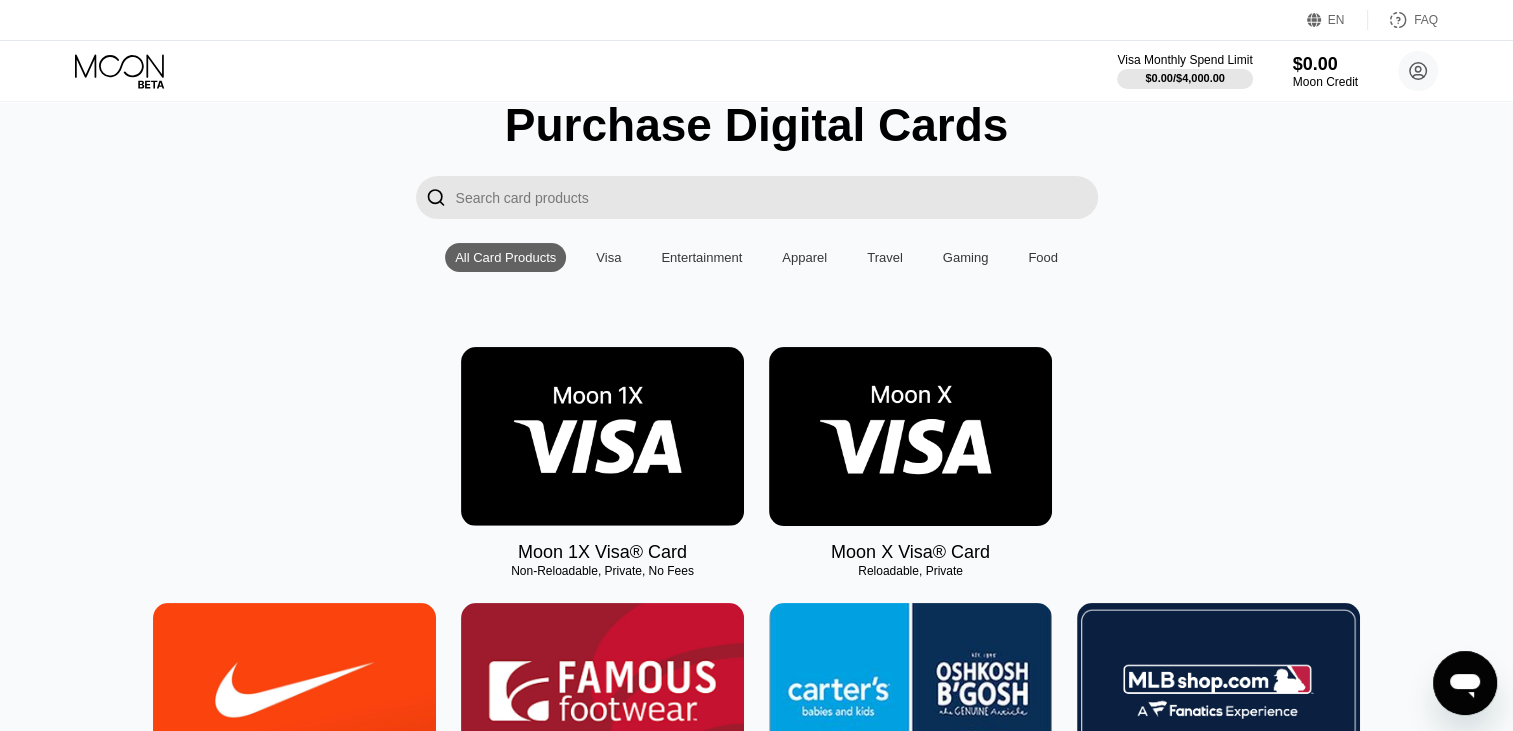 scroll, scrollTop: 300, scrollLeft: 0, axis: vertical 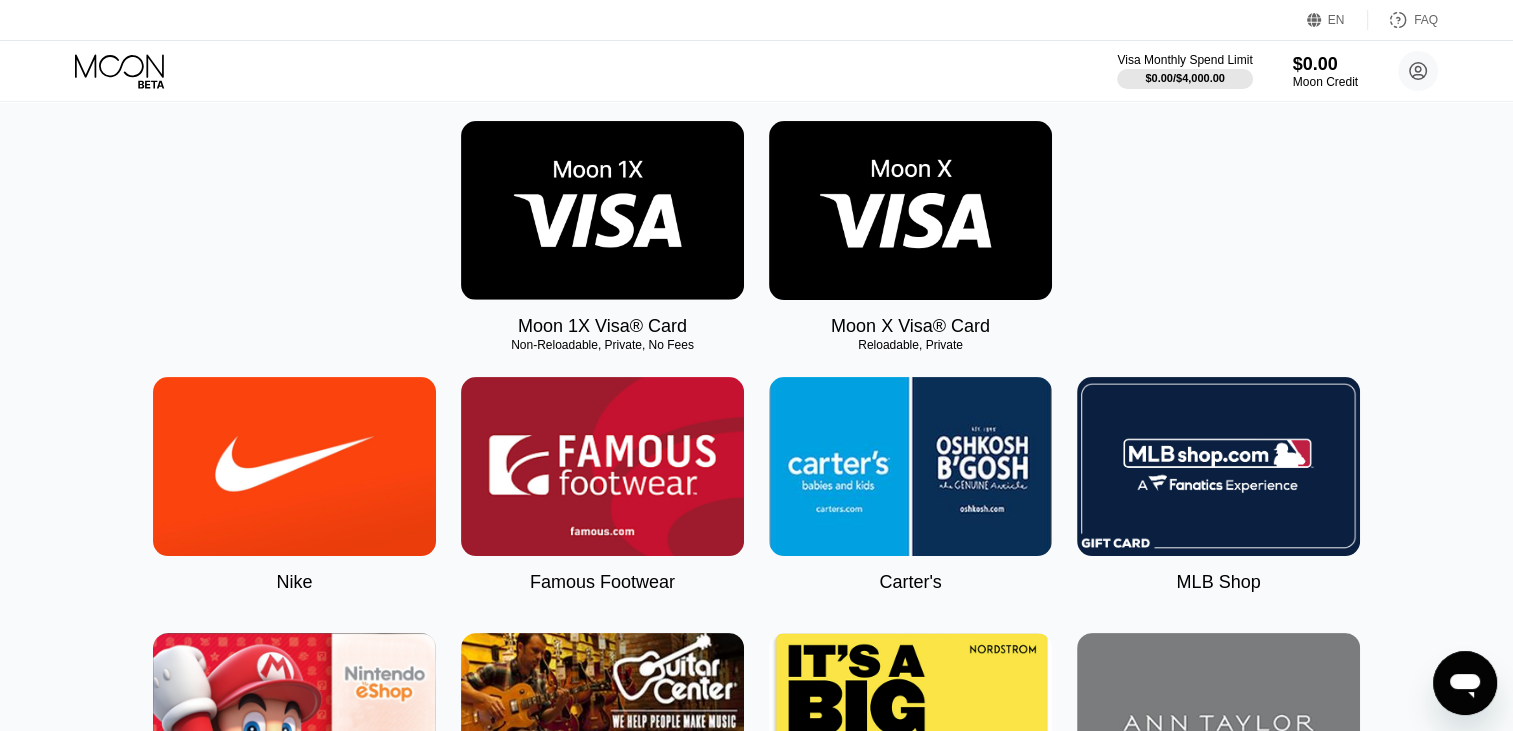 click at bounding box center (910, 210) 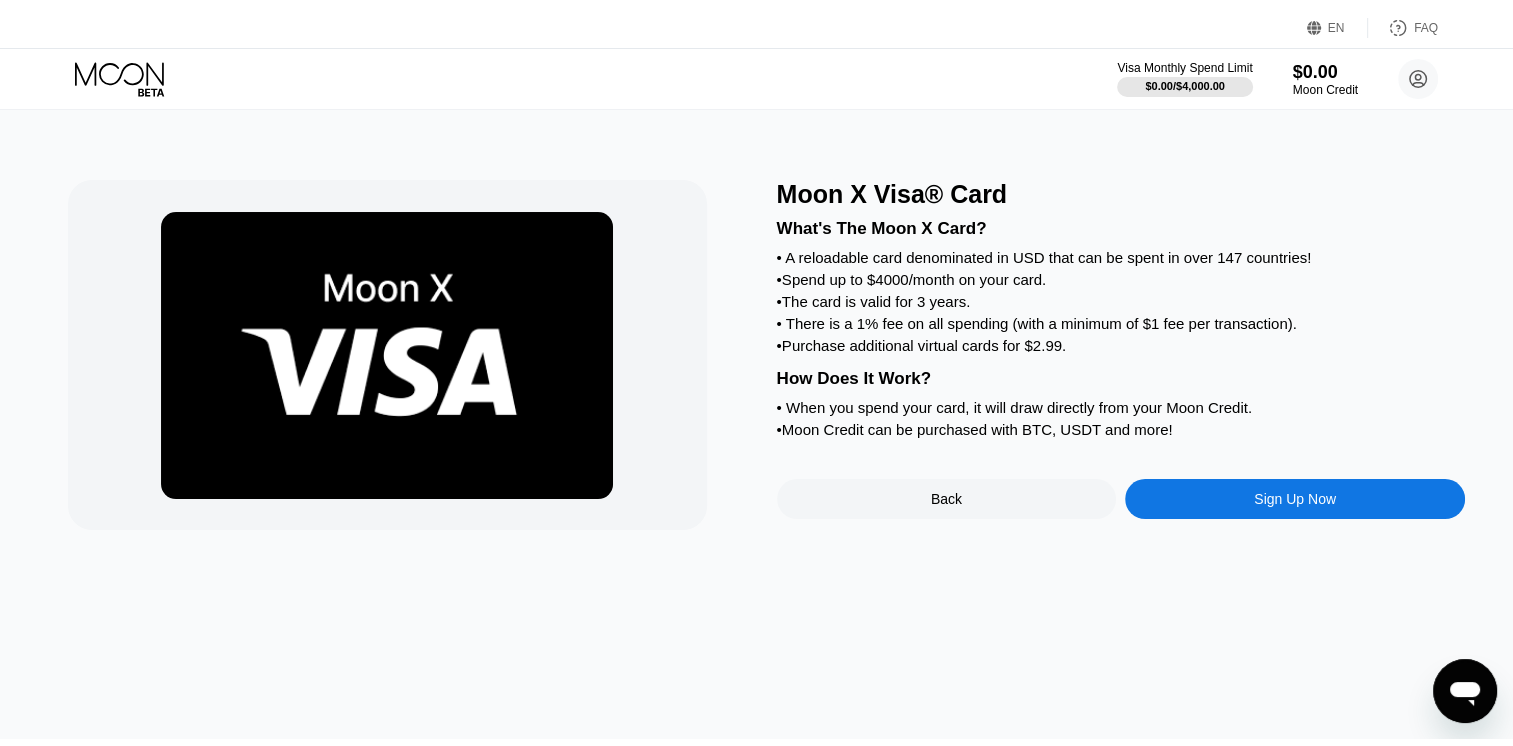 scroll, scrollTop: 0, scrollLeft: 0, axis: both 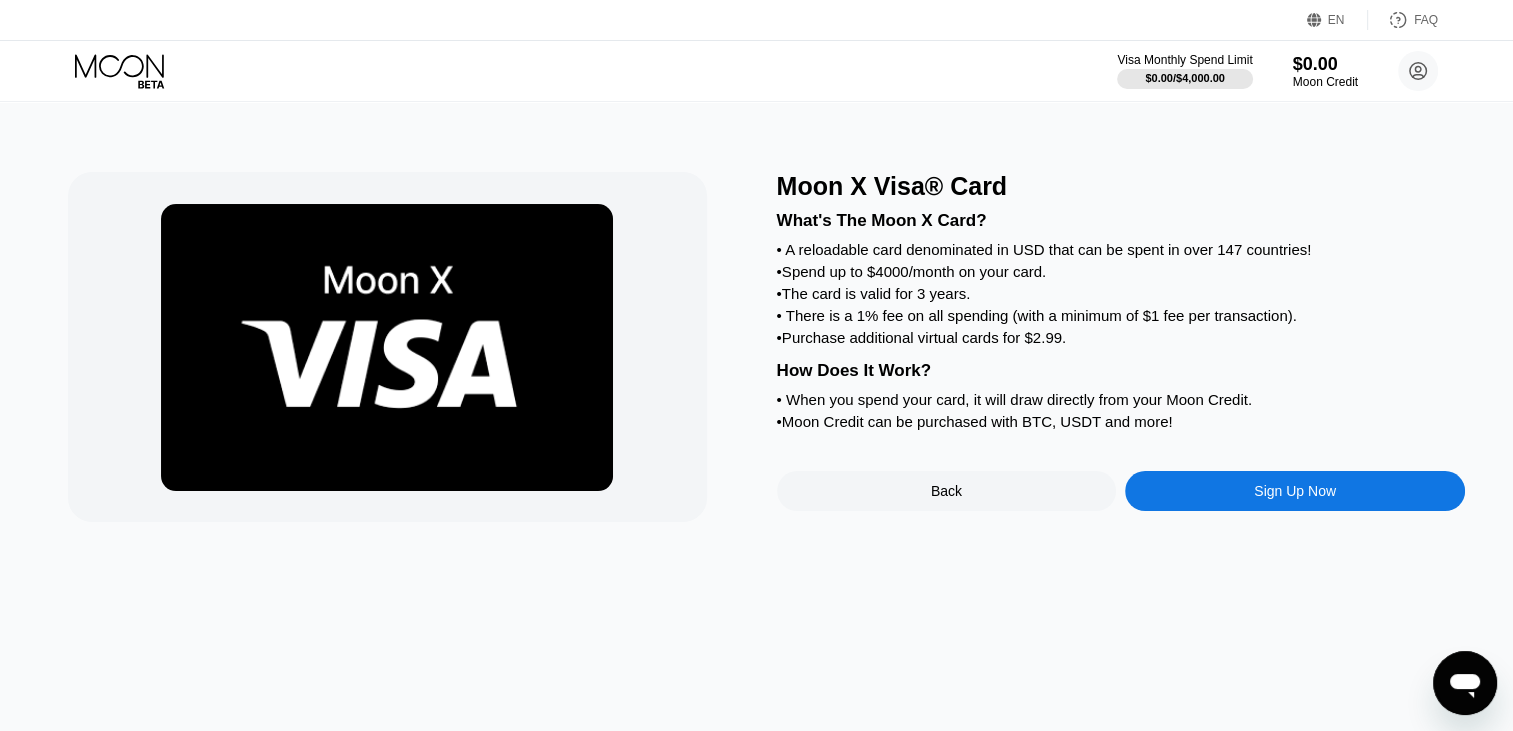 click on "Sign Up Now" at bounding box center (1295, 491) 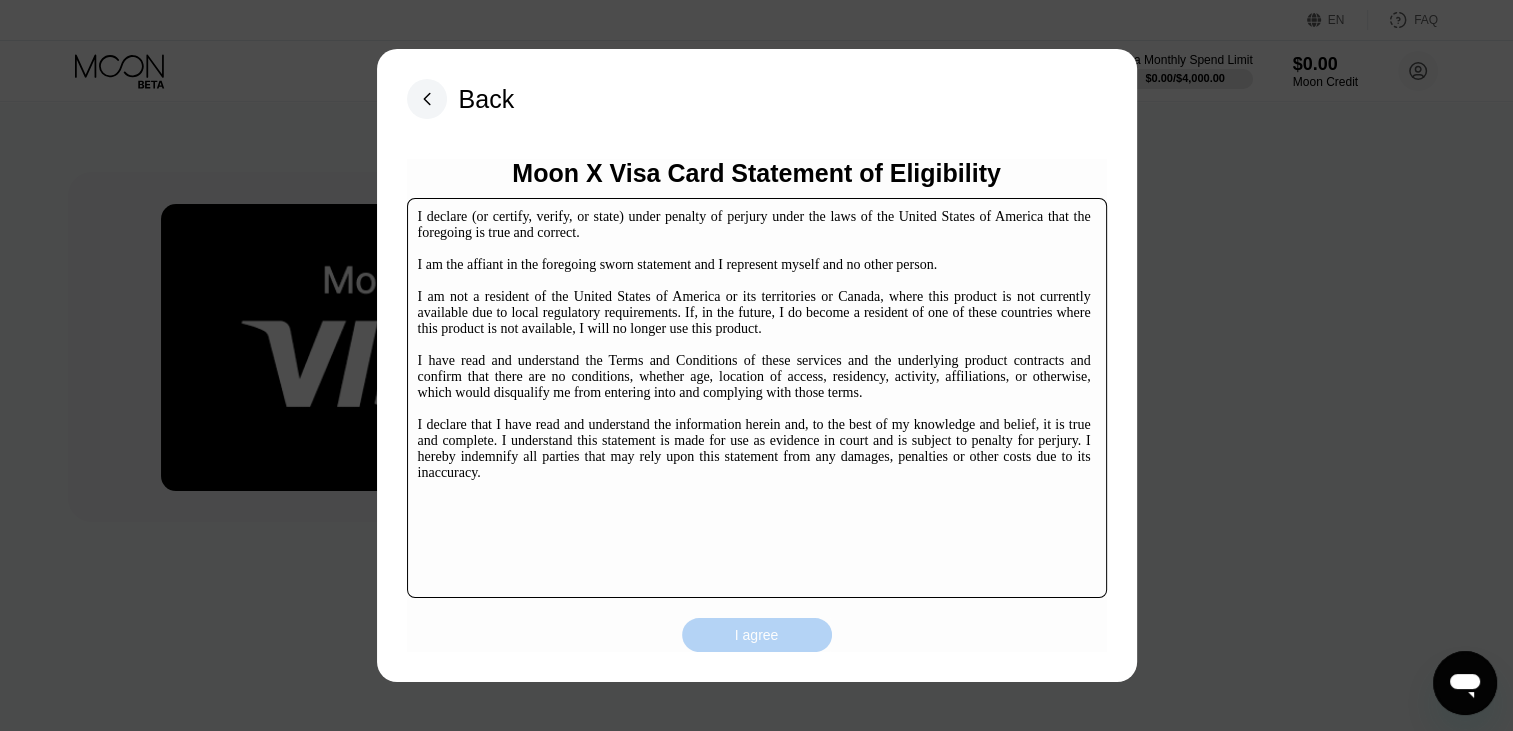 click on "I agree" at bounding box center [757, 635] 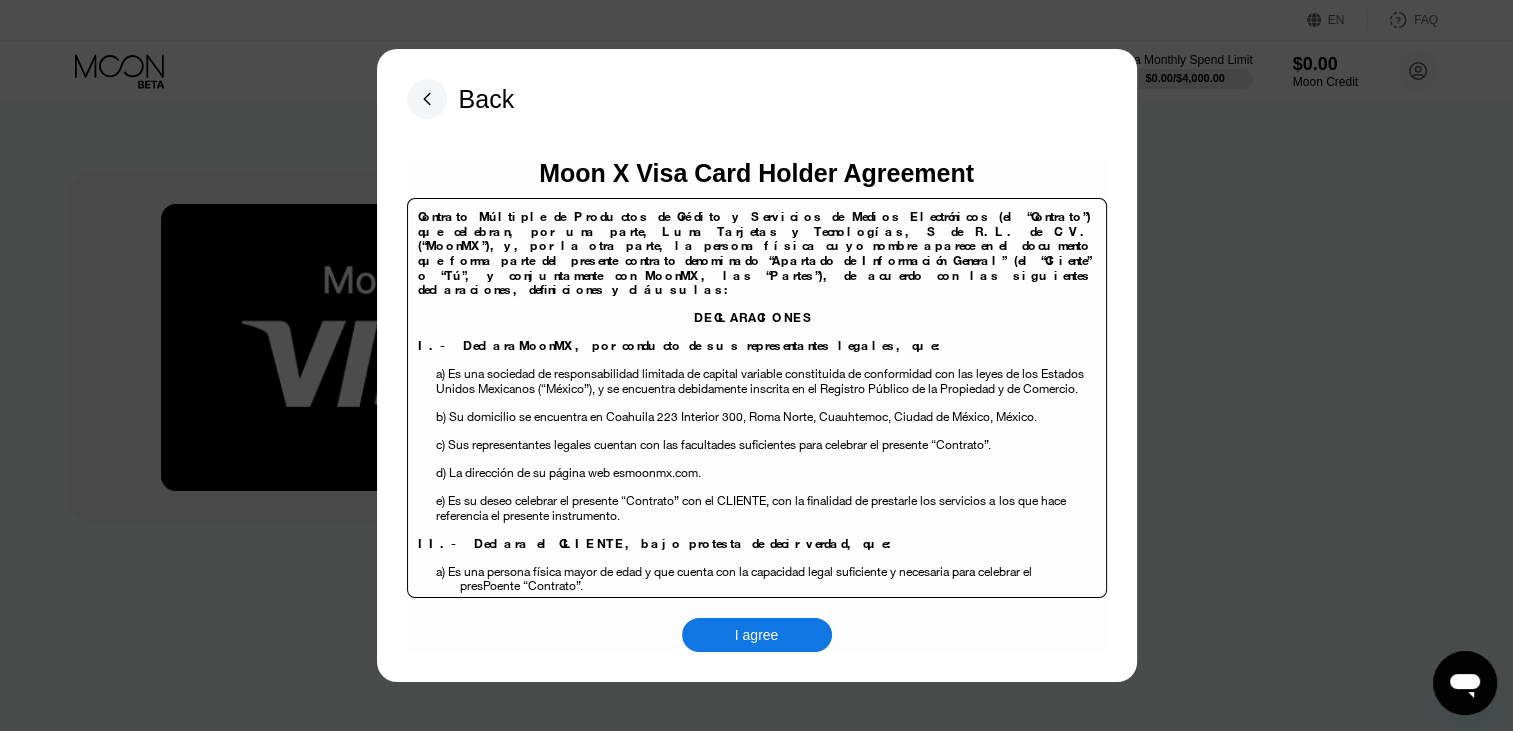 click on "I agree" at bounding box center [757, 635] 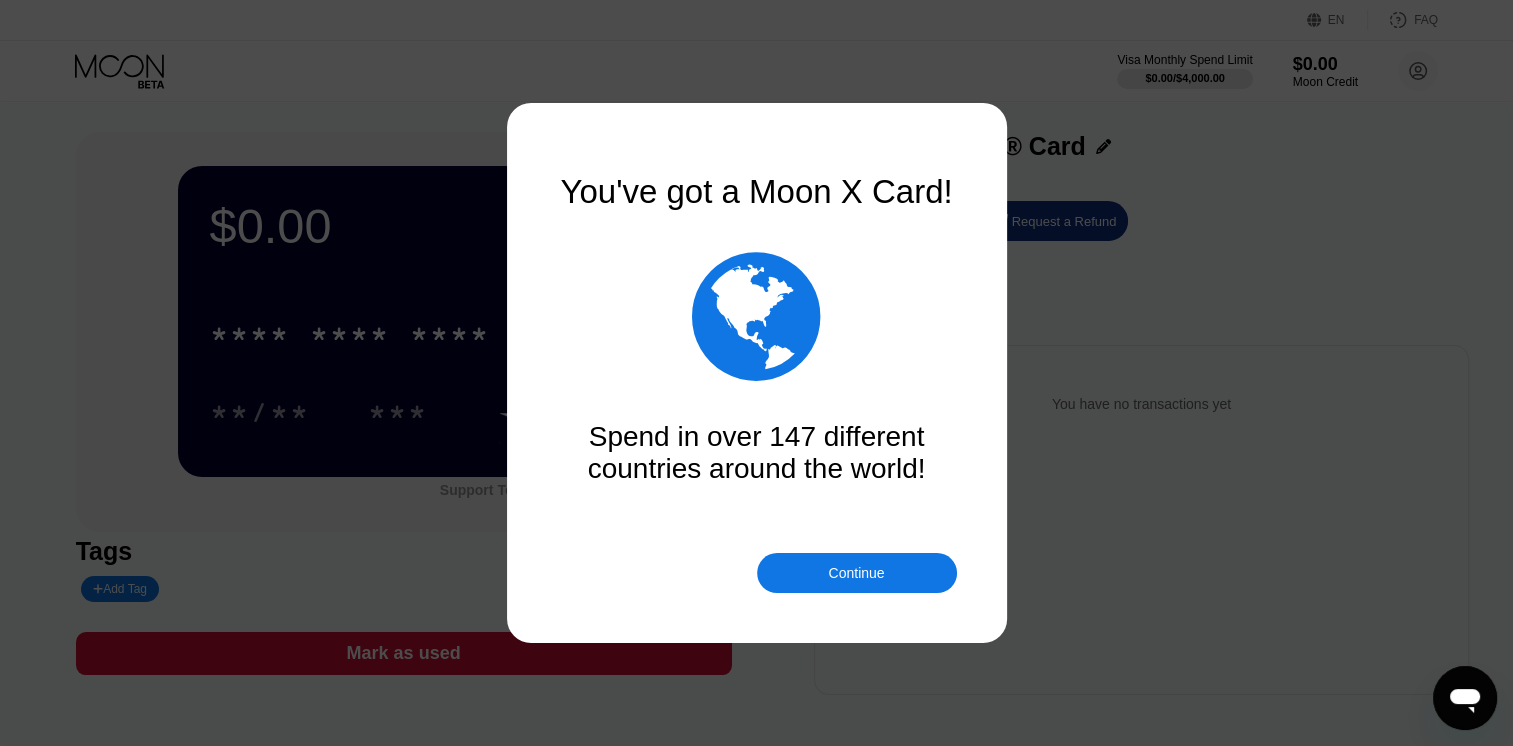 click on "Continue" at bounding box center [856, 573] 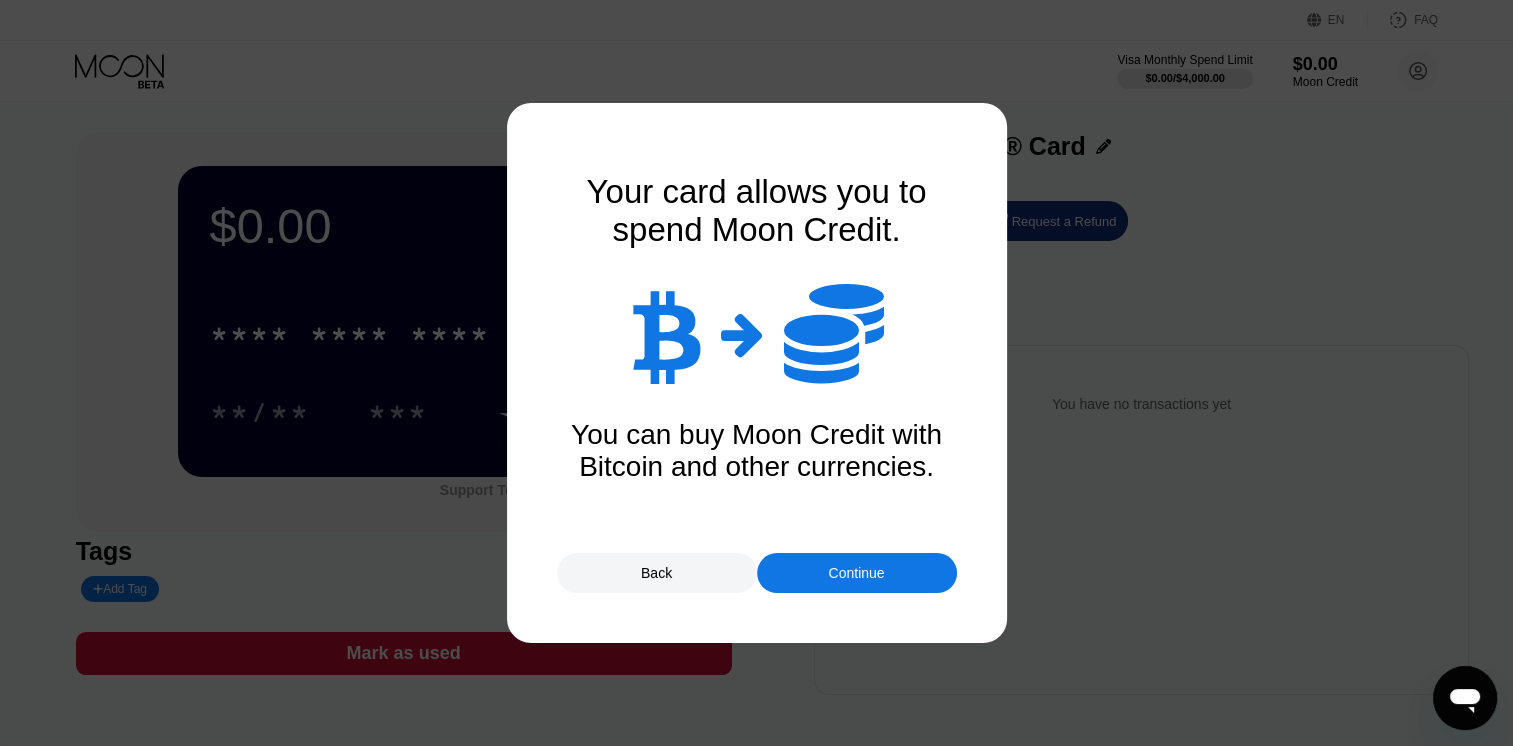 click on "Continue" at bounding box center [856, 573] 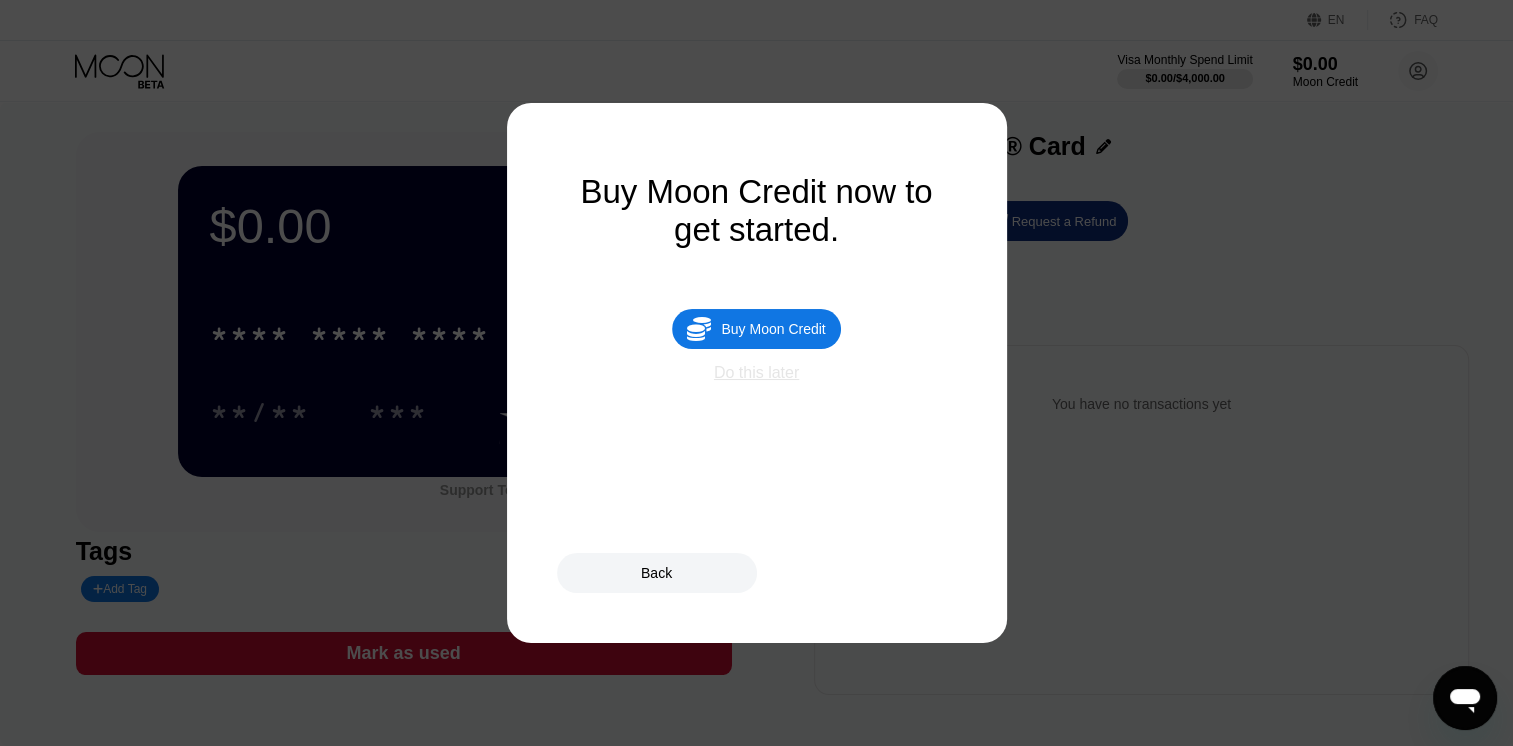 click on "Do this later" at bounding box center [756, 373] 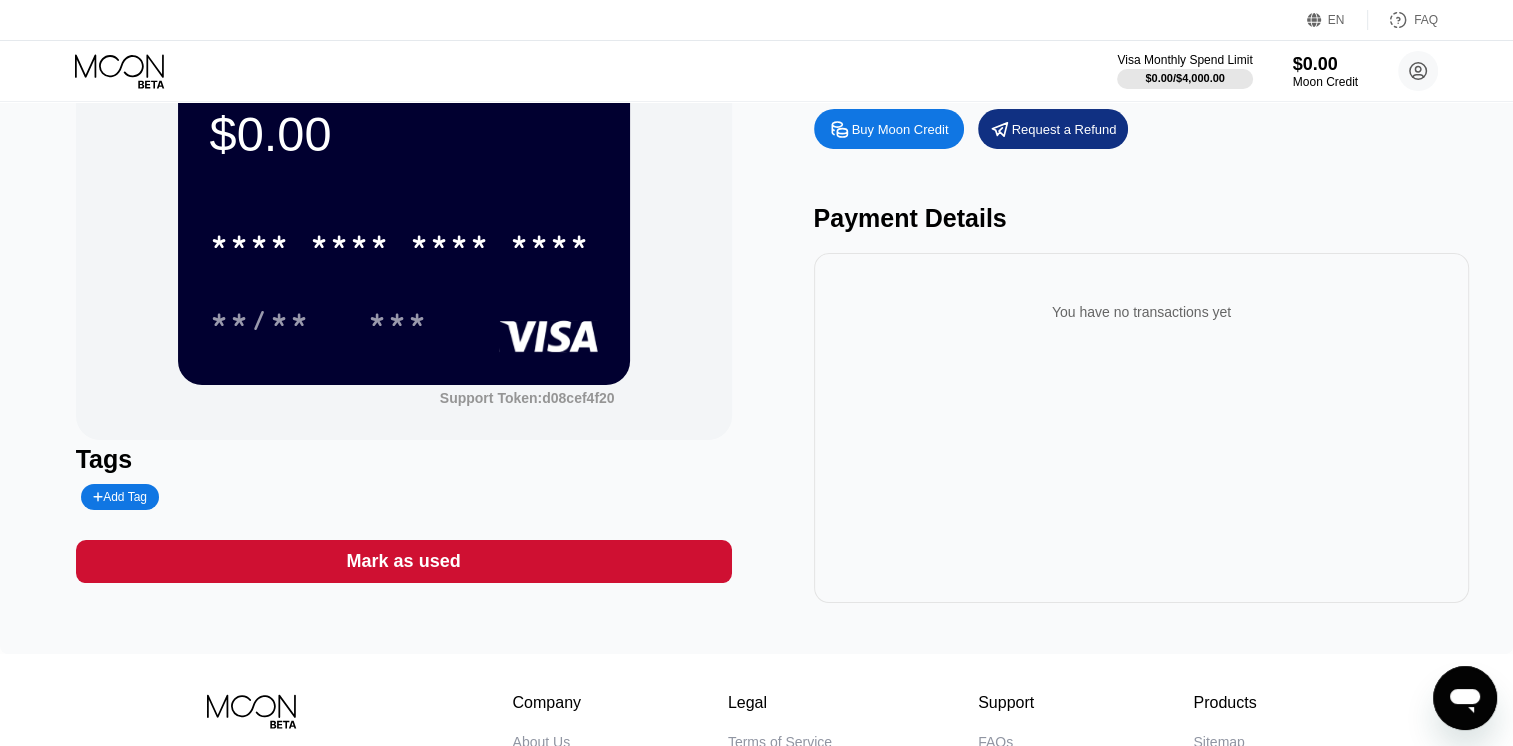 scroll, scrollTop: 100, scrollLeft: 0, axis: vertical 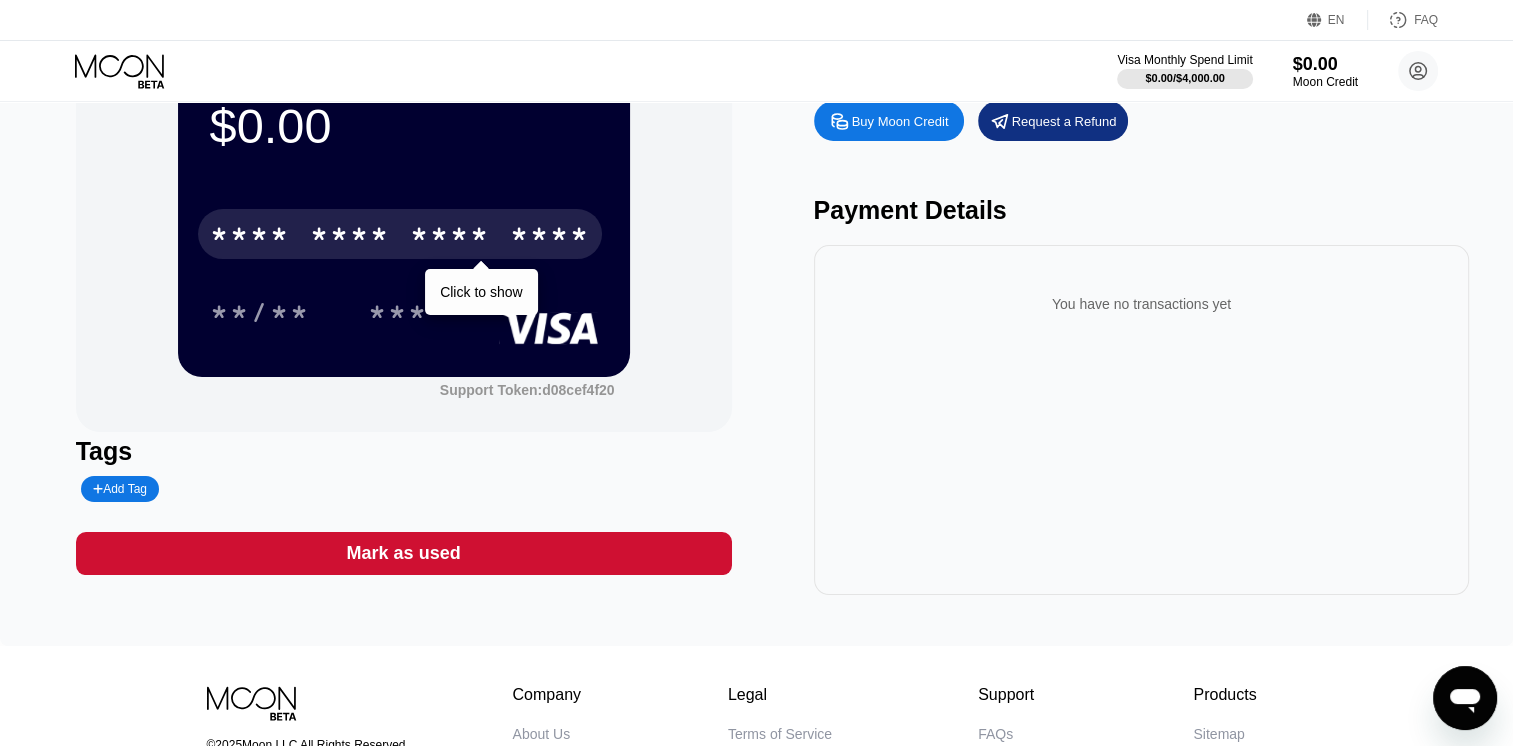 click on "* * * * * * * * * * * * ****" at bounding box center (400, 234) 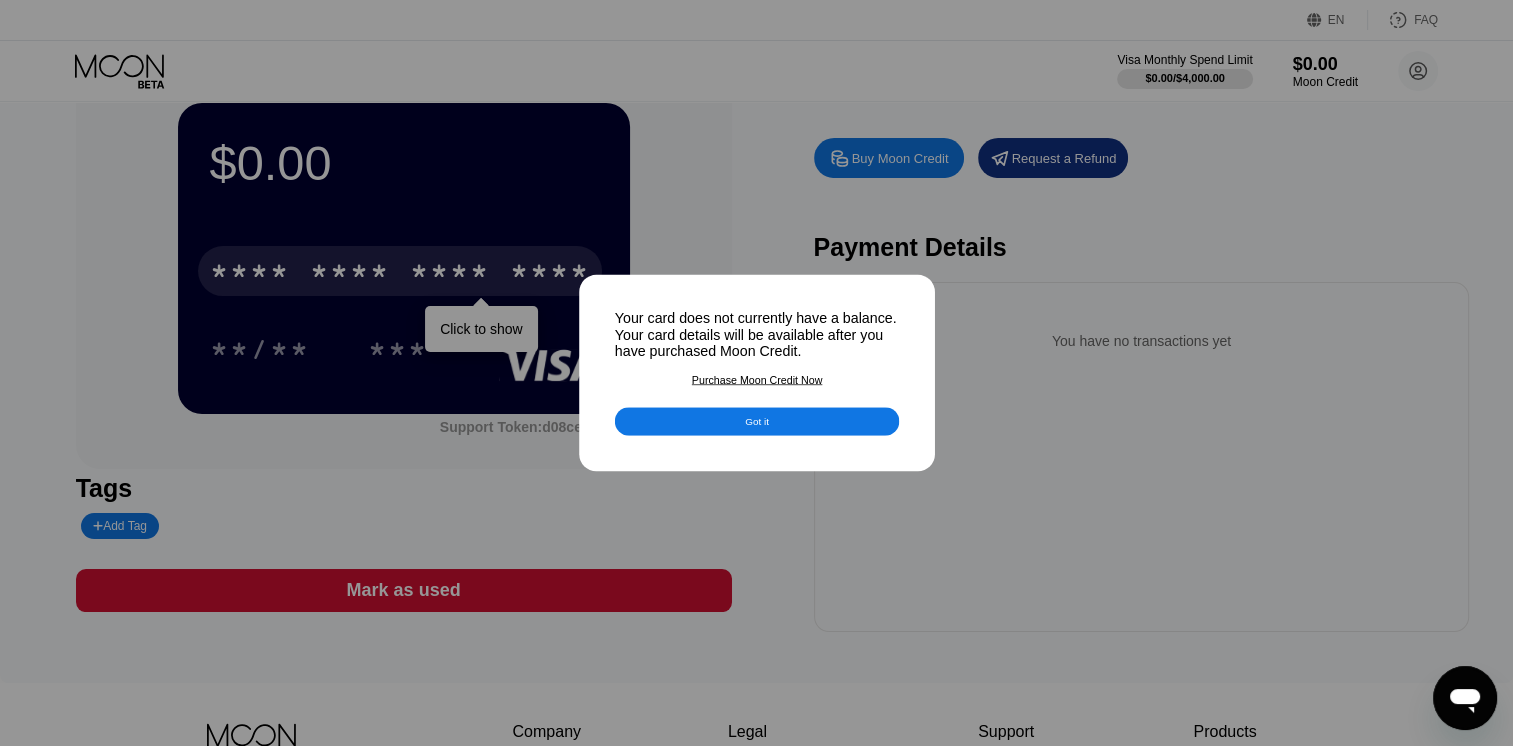 scroll, scrollTop: 0, scrollLeft: 0, axis: both 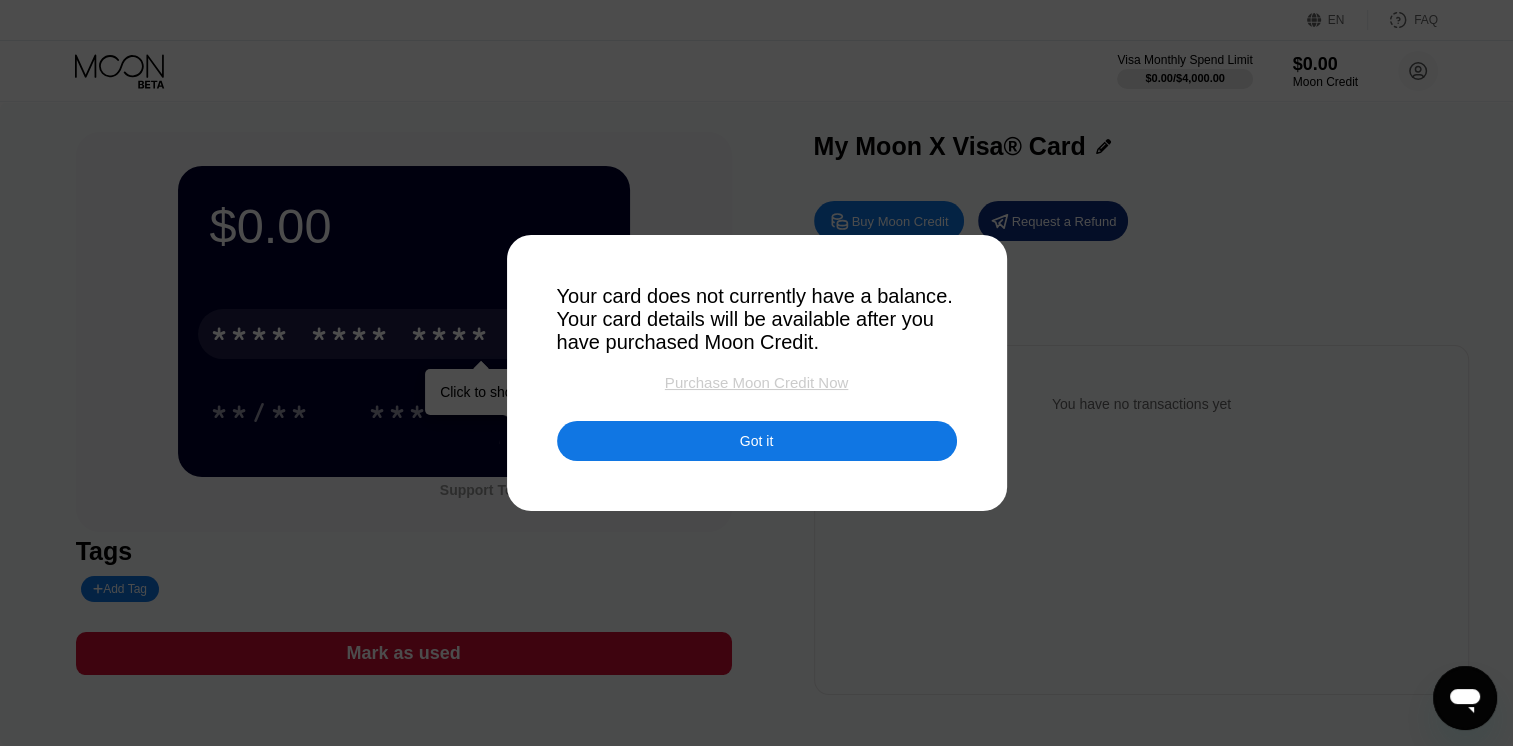 click on "Purchase Moon Credit Now" at bounding box center (756, 382) 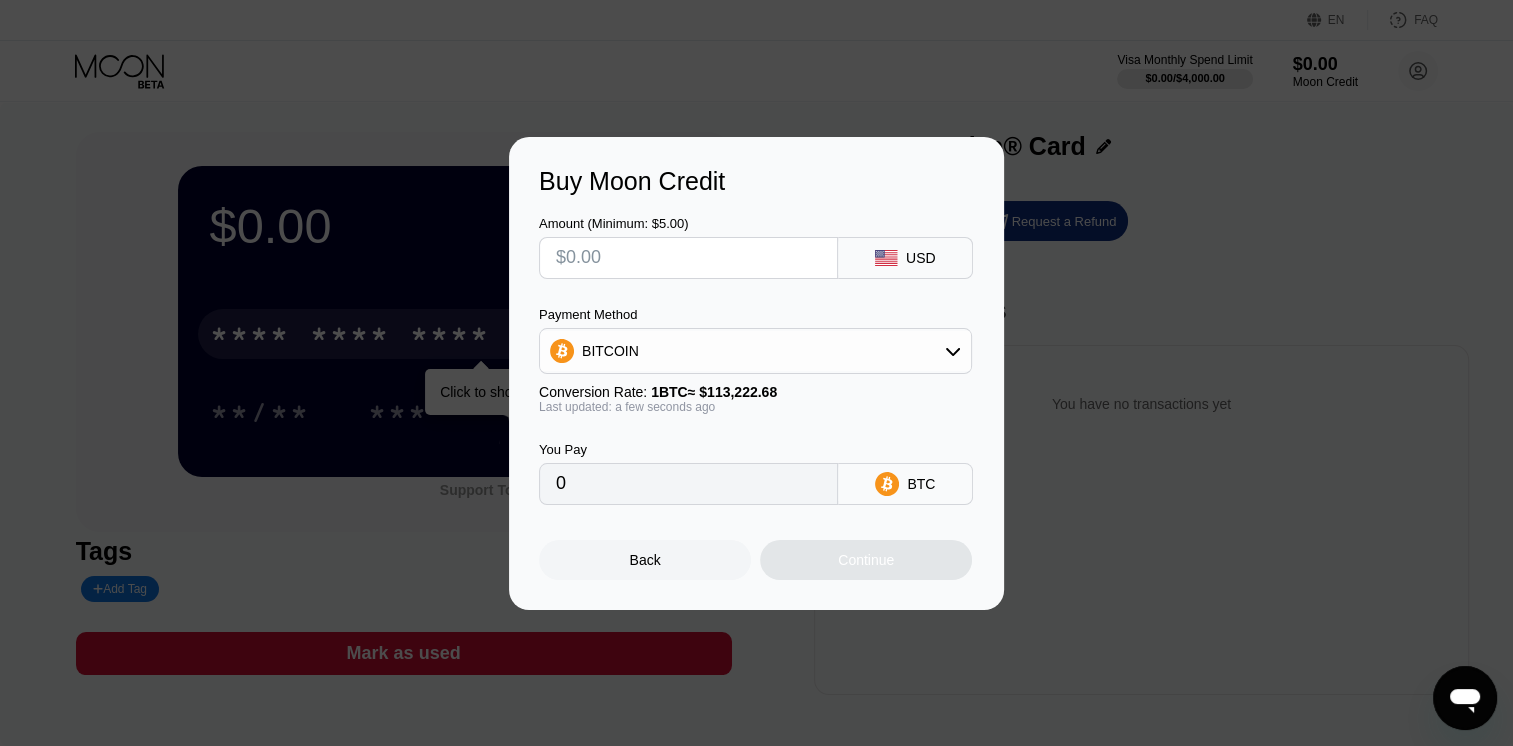 click on "BITCOIN" at bounding box center (755, 351) 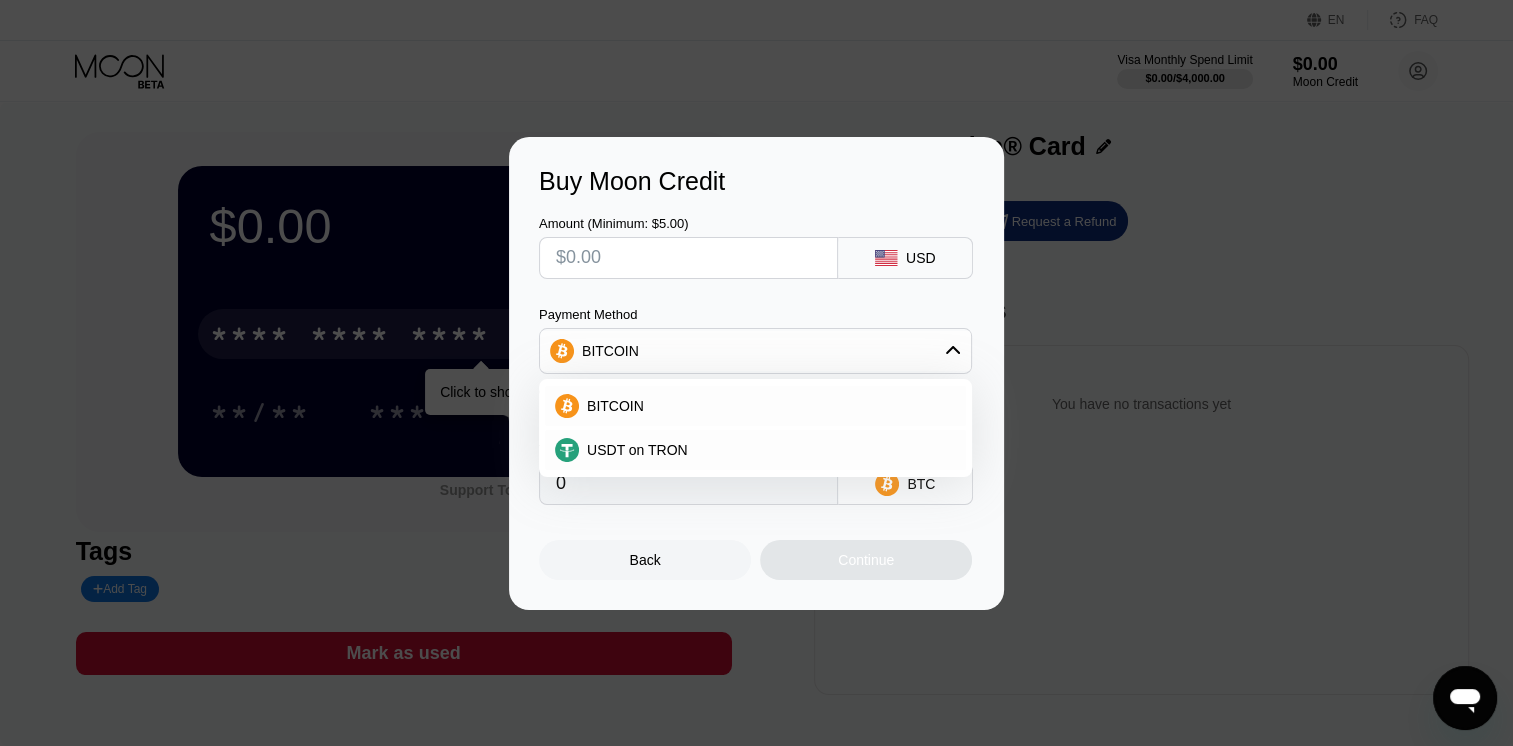 click on "Amount (Minimum: $5.00) USD Payment Method BITCOIN BITCOIN USDT on TRON Conversion Rate:   1  BTC  ≈   $113,222.68 Last updated:   a few seconds ago You Pay 0 BTC" at bounding box center (756, 350) 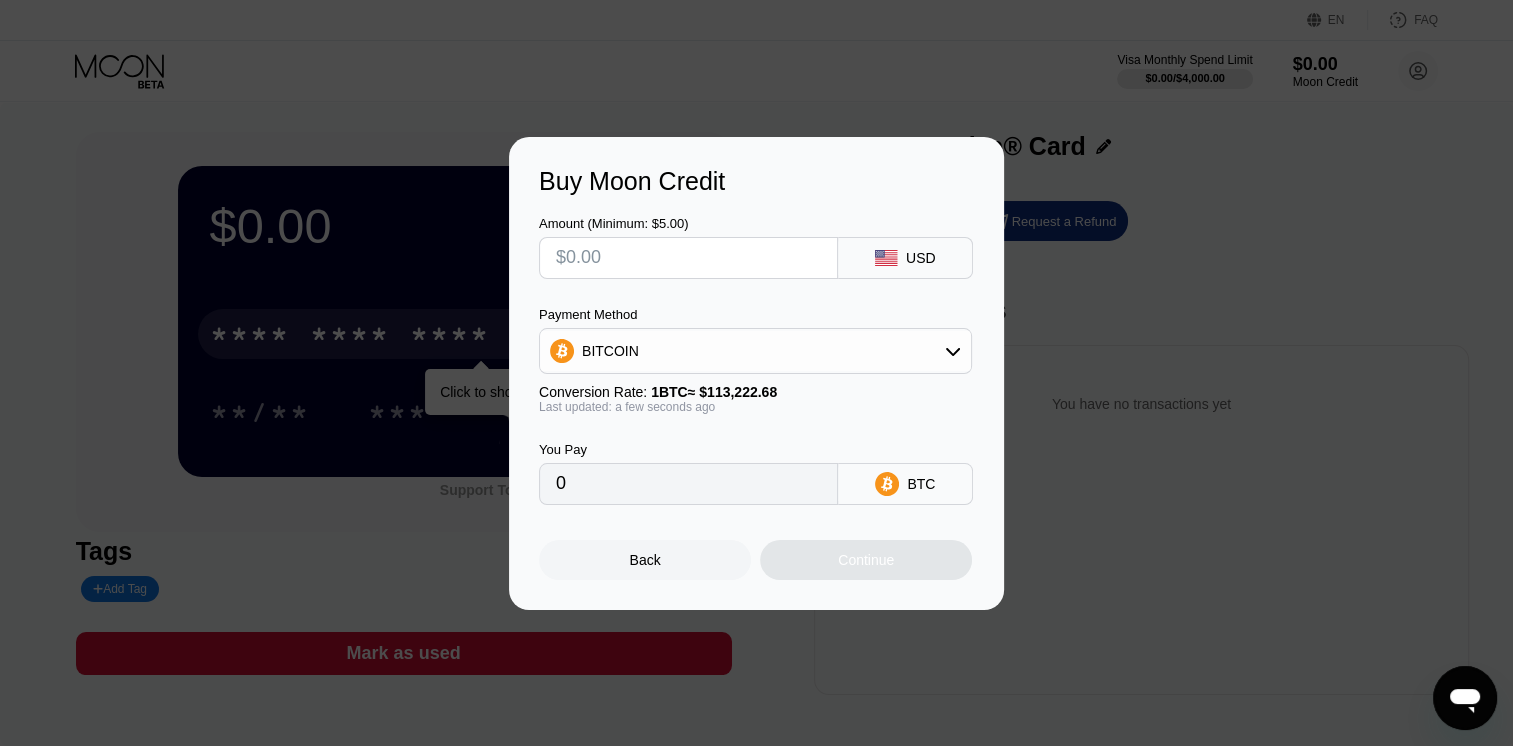click at bounding box center [688, 258] 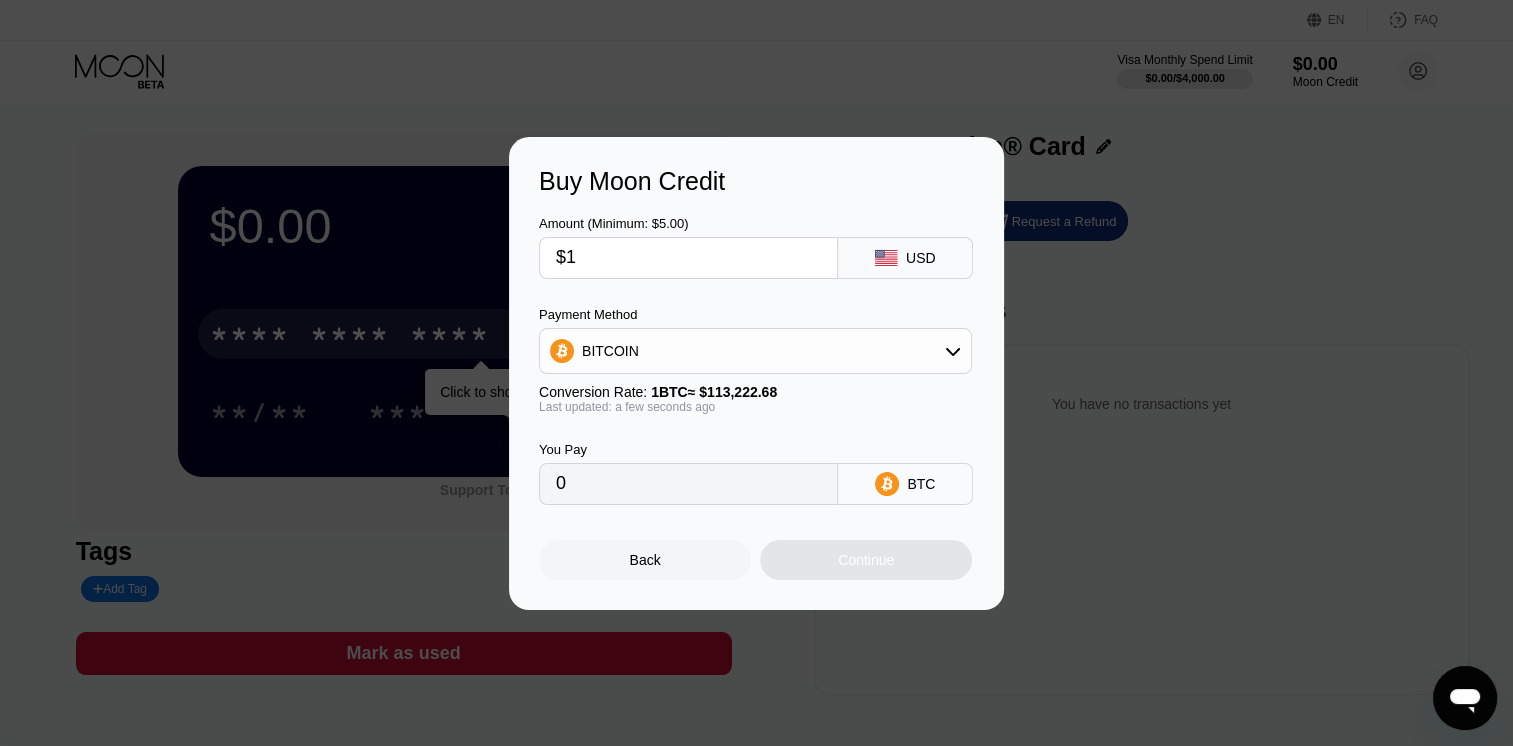 type on "$10" 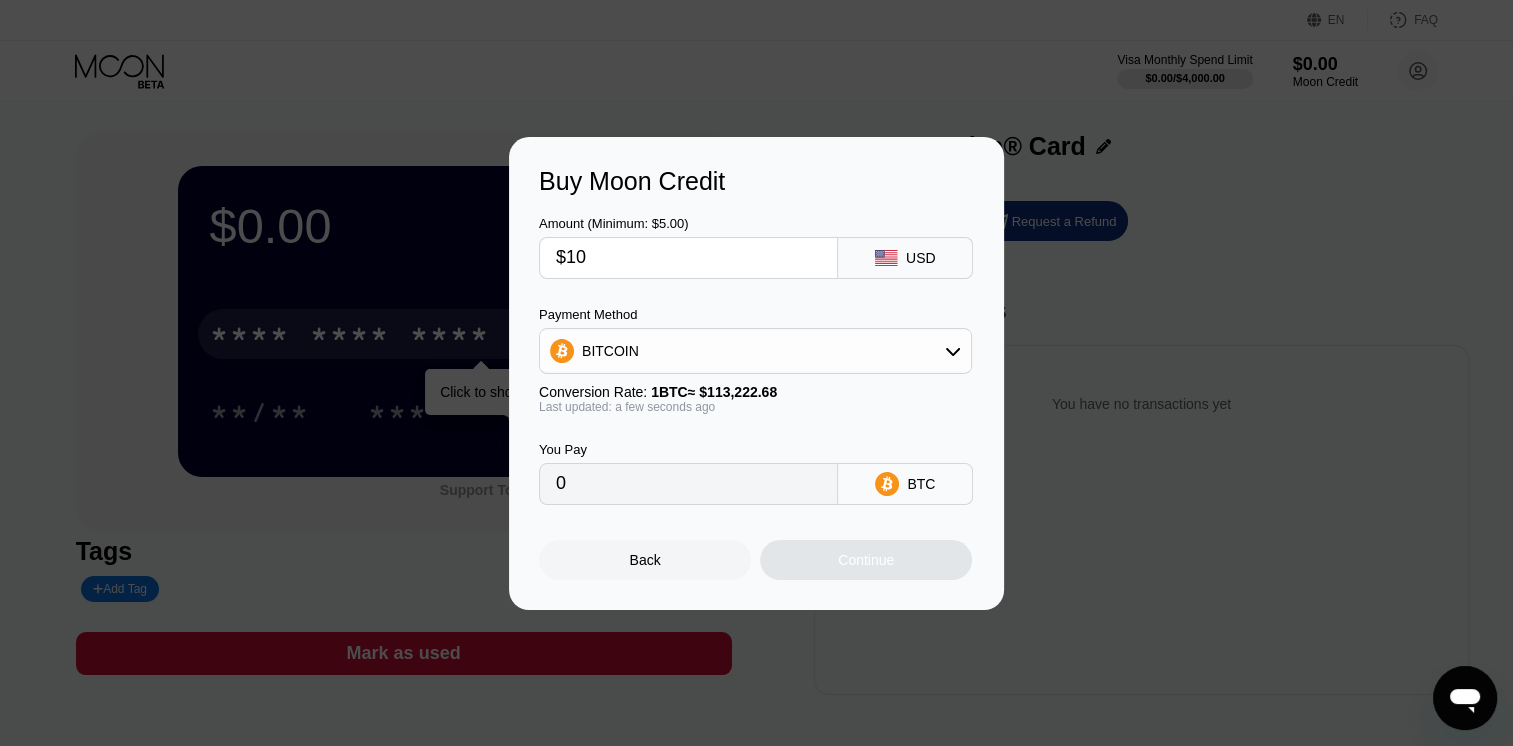 type on "0.00008833" 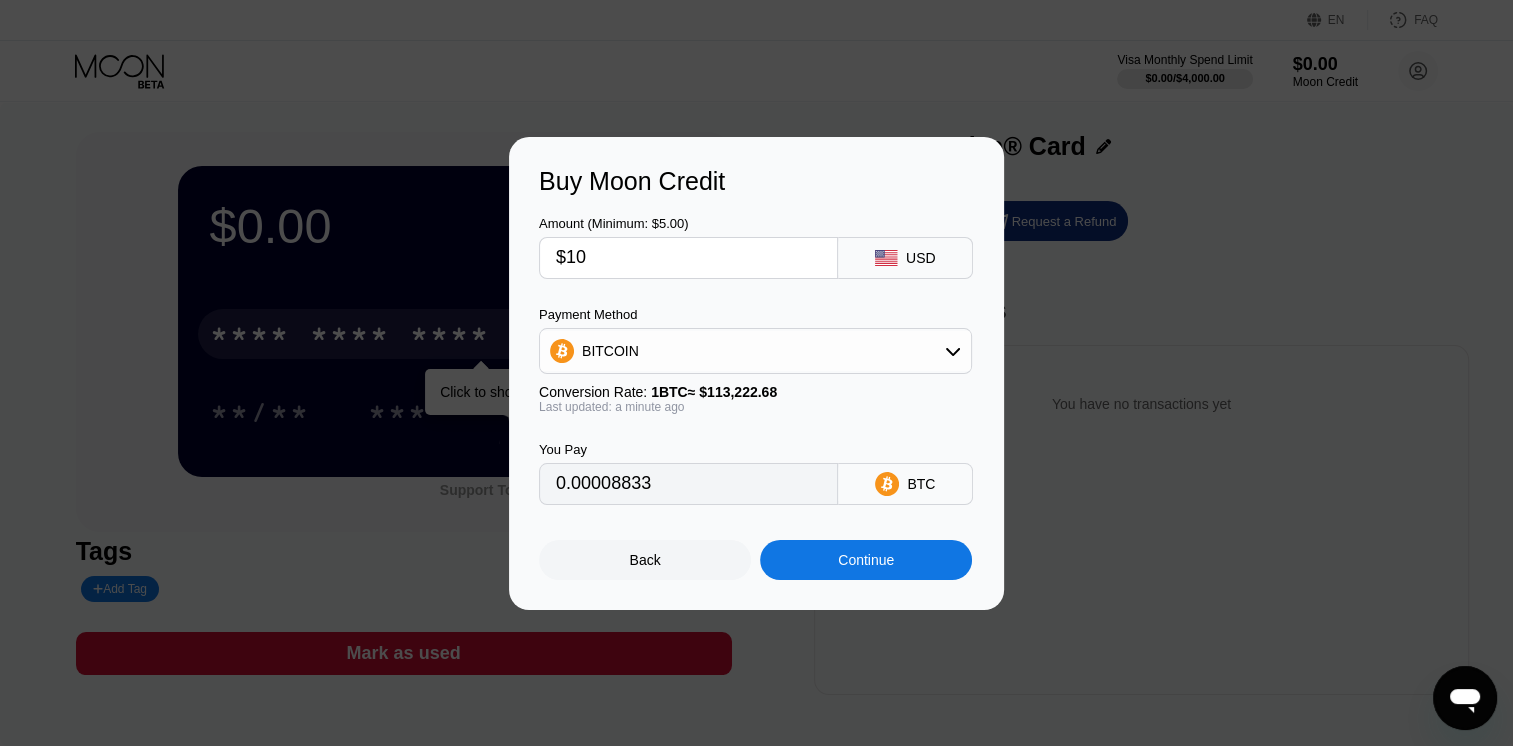 type on "$10" 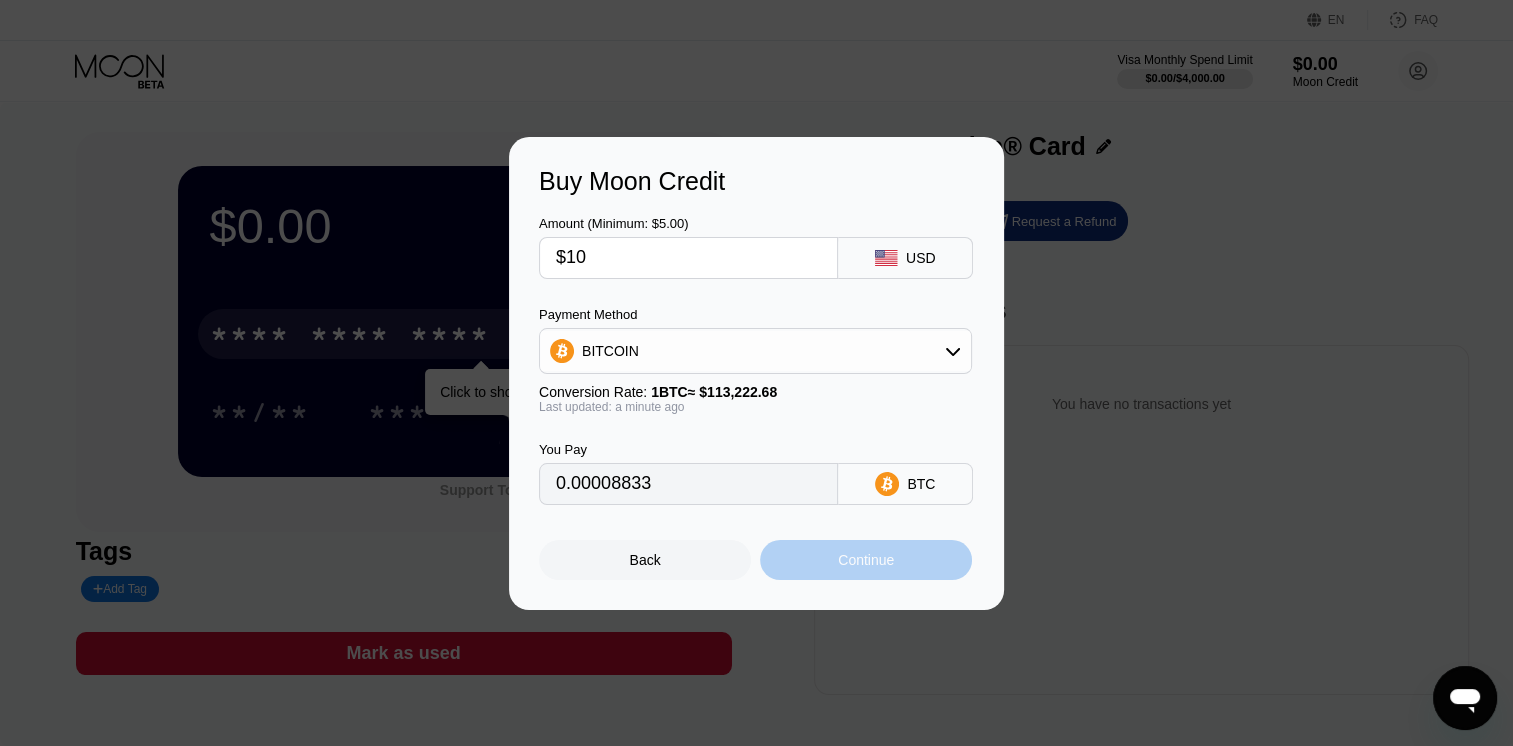 click on "Continue" at bounding box center [866, 560] 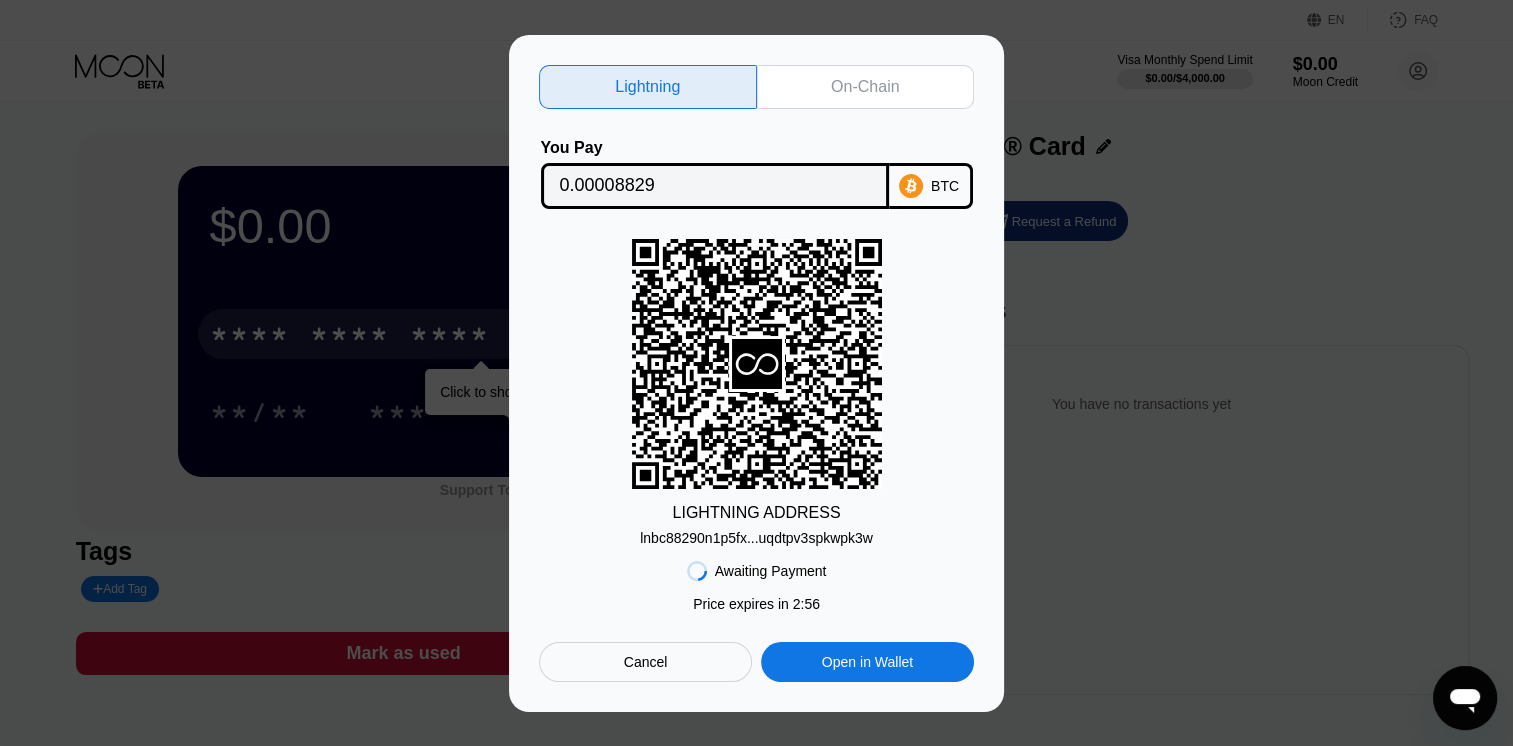 click on "Cancel" at bounding box center (645, 662) 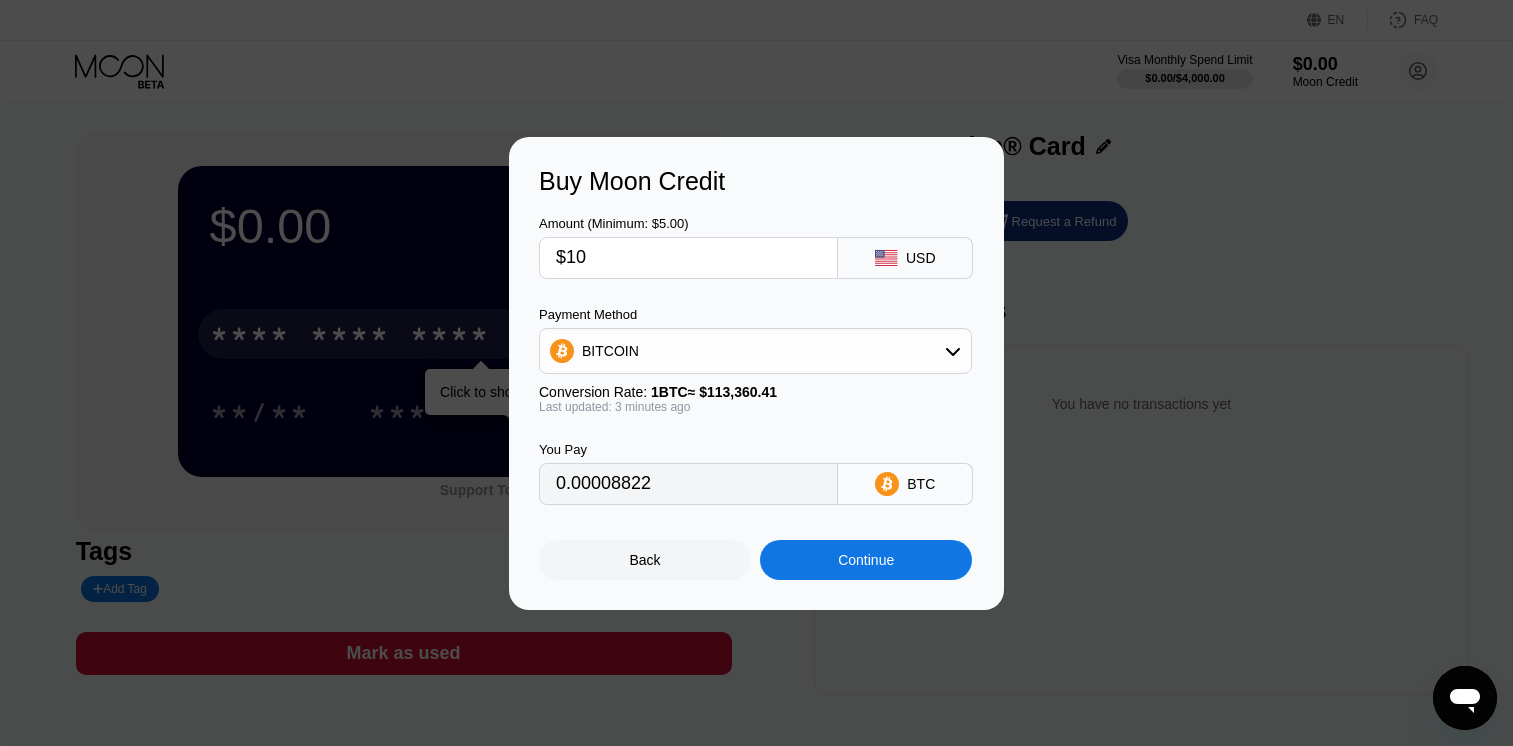 type on "0.00008833" 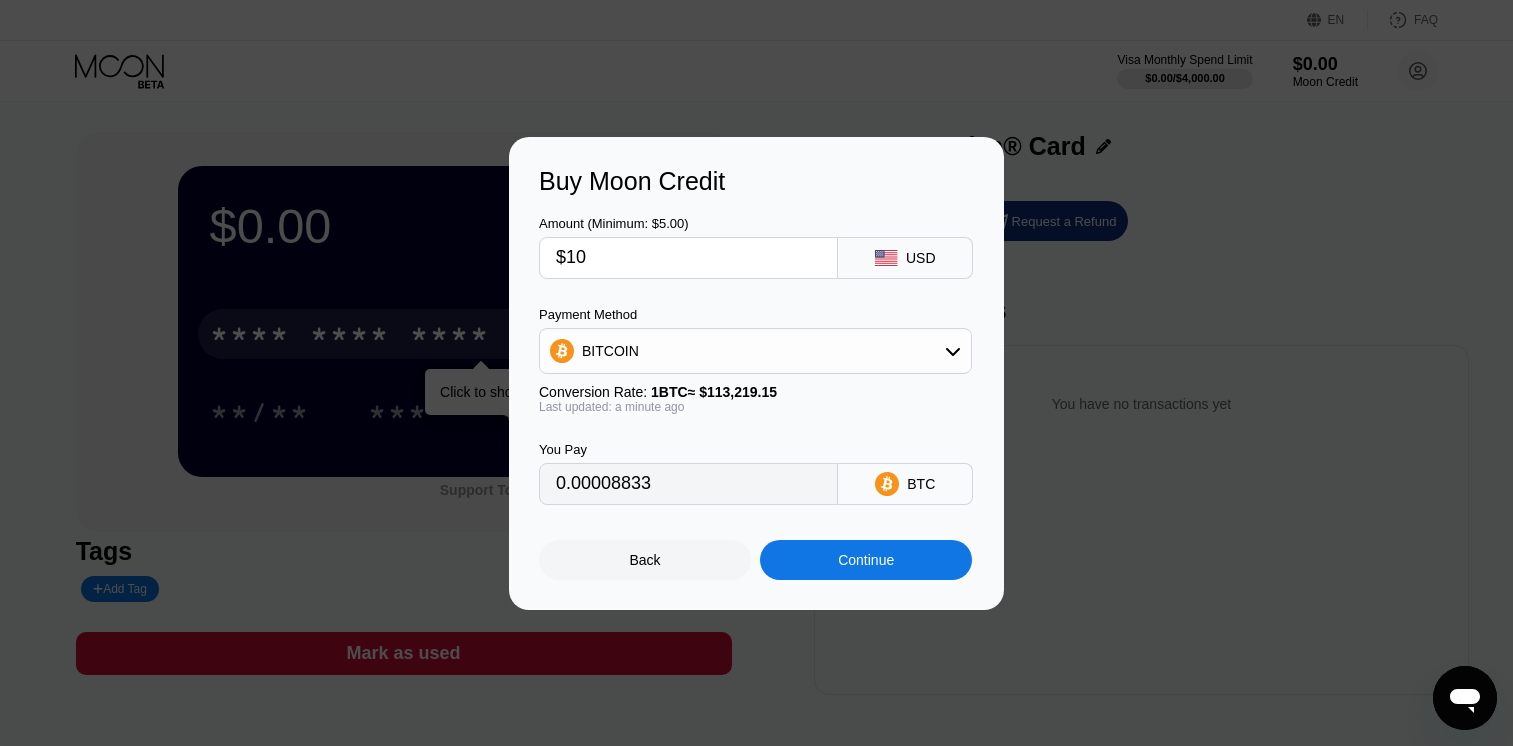 scroll, scrollTop: 0, scrollLeft: 0, axis: both 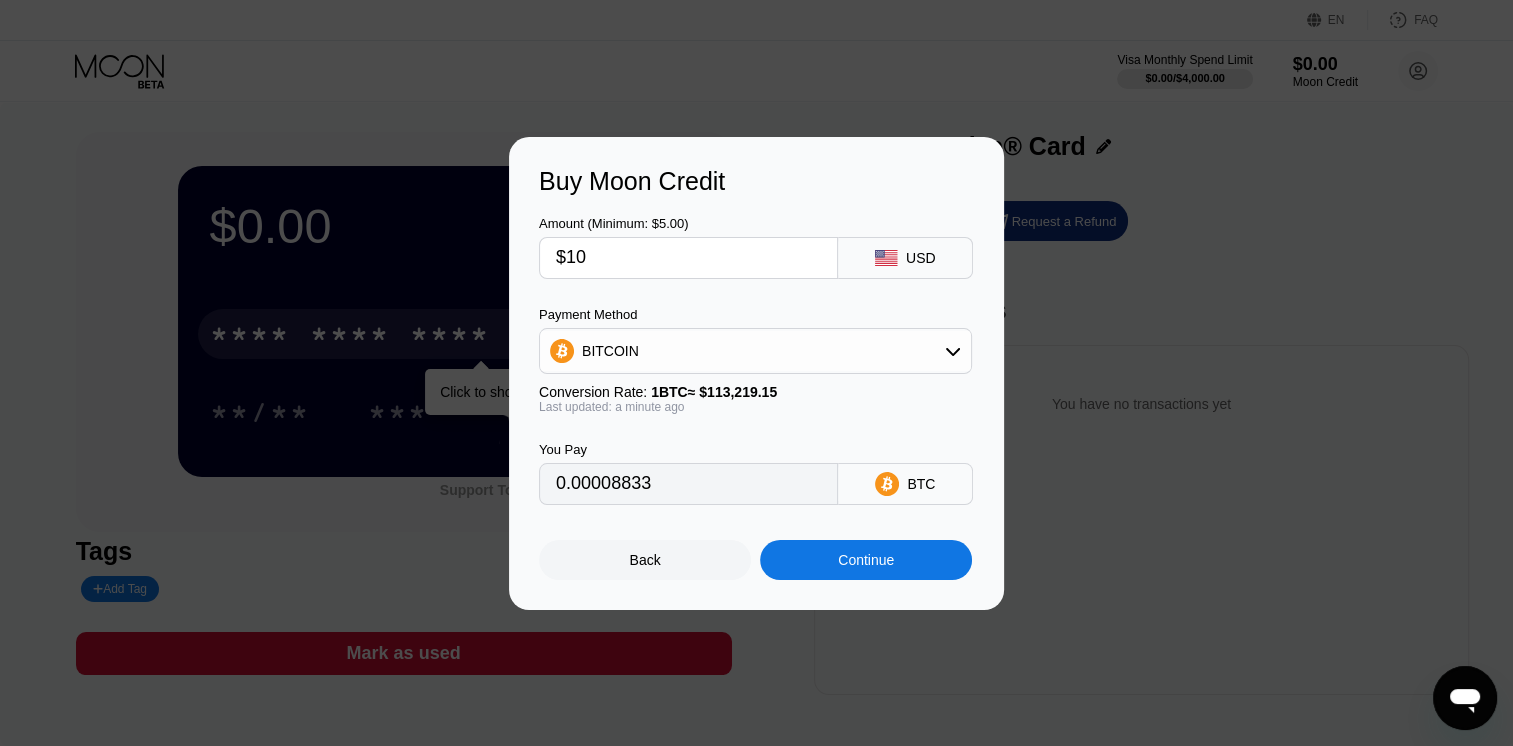 click on "0.00008833" at bounding box center (688, 484) 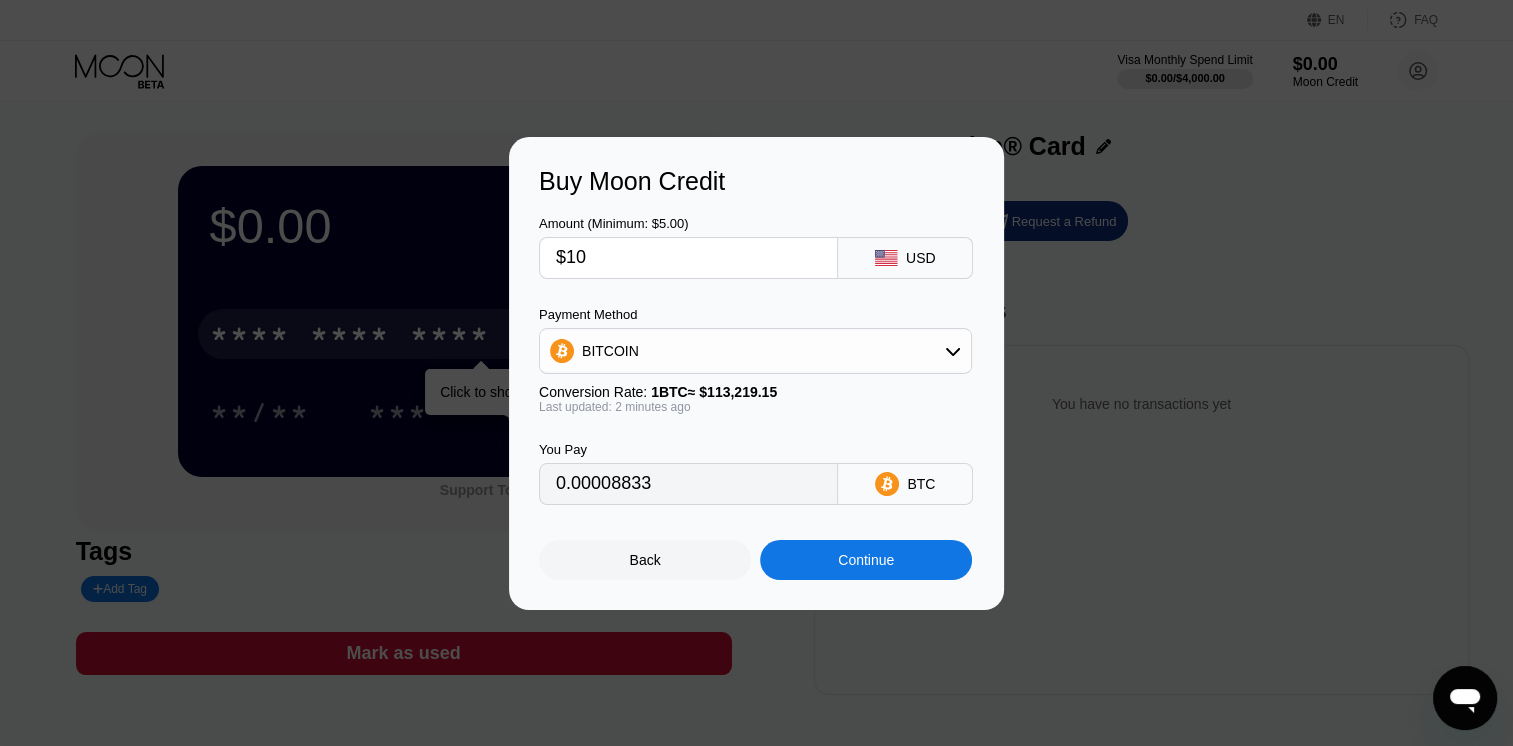 drag, startPoint x: 561, startPoint y: 480, endPoint x: 811, endPoint y: 445, distance: 252.43811 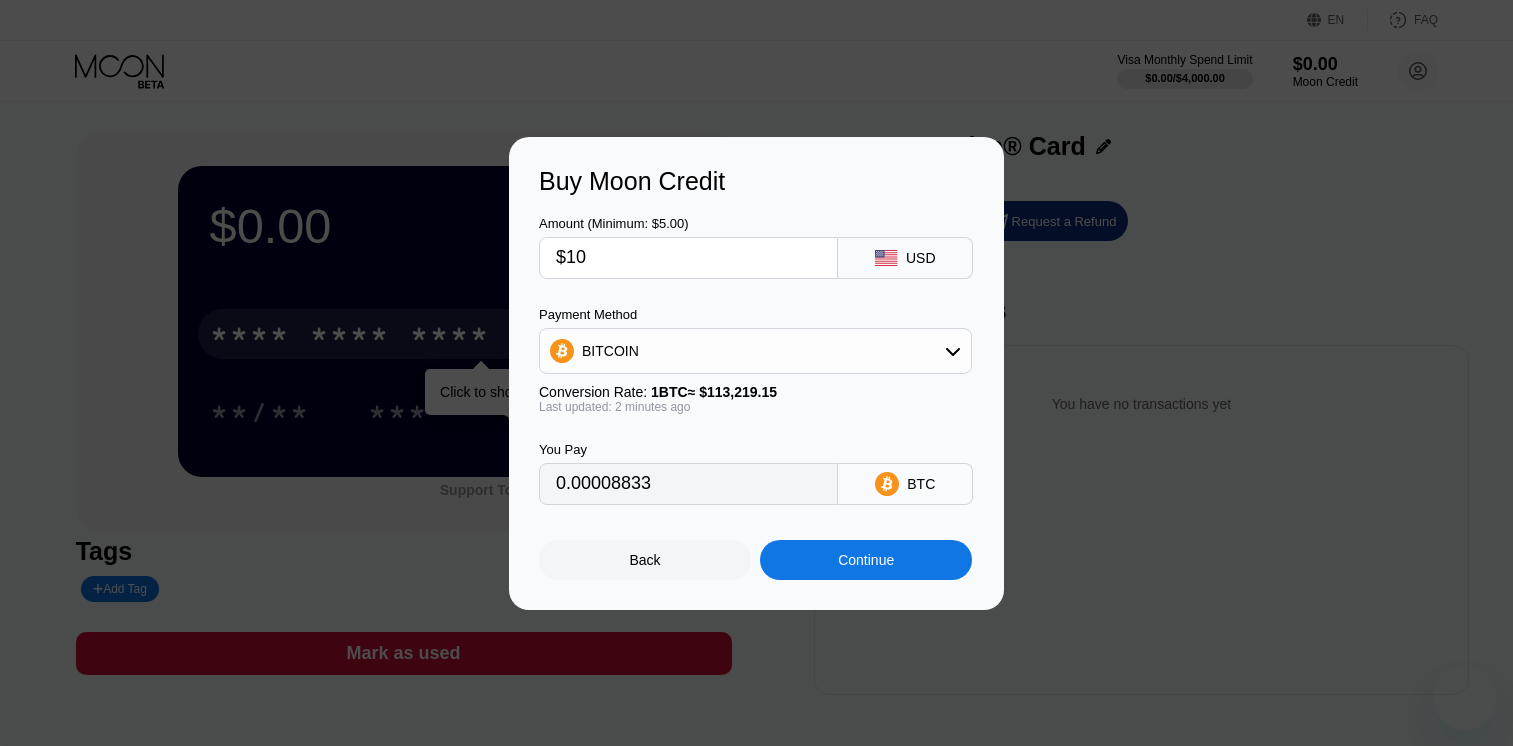 scroll, scrollTop: 0, scrollLeft: 0, axis: both 